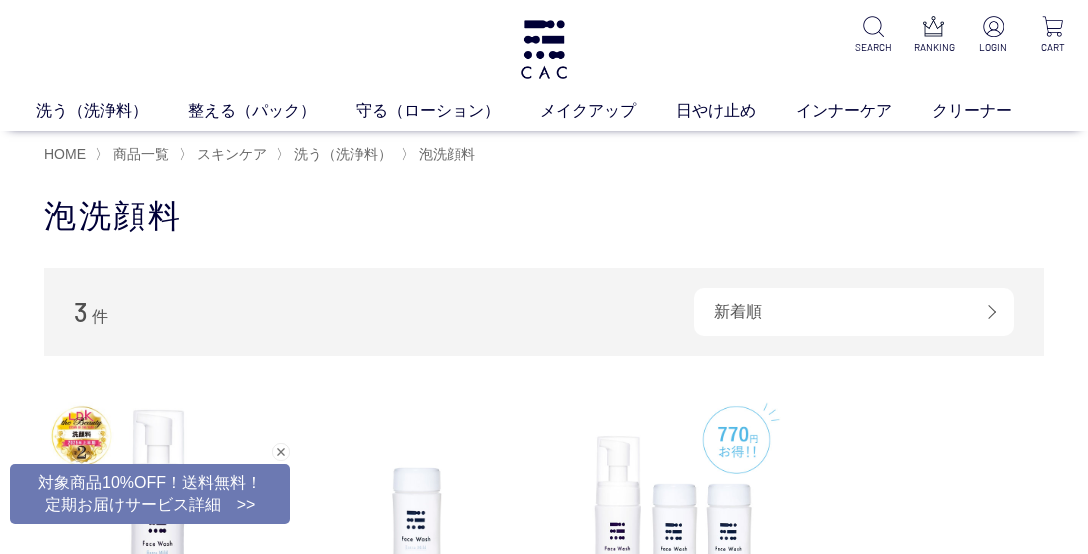 scroll, scrollTop: 100, scrollLeft: 0, axis: vertical 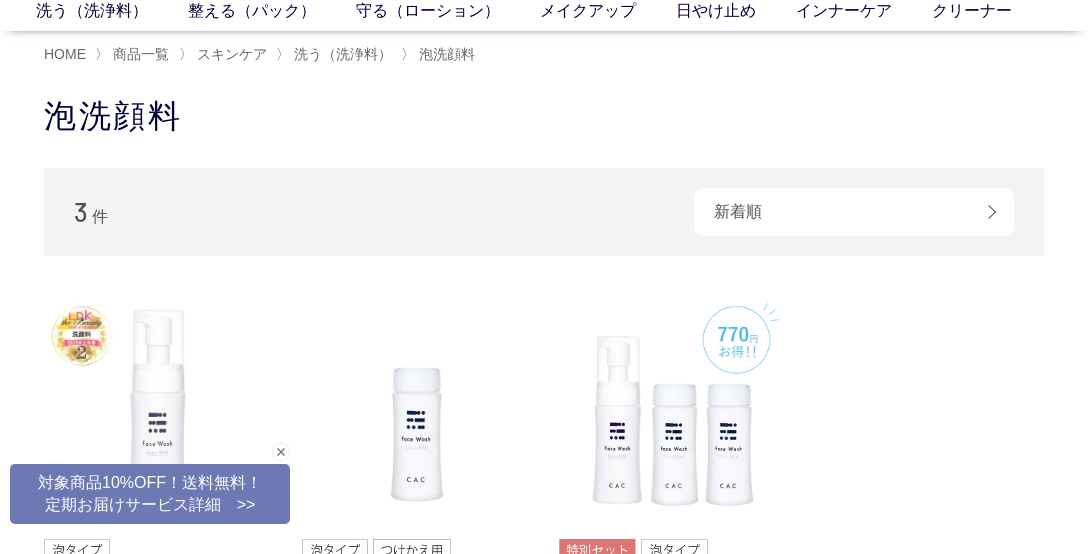 click 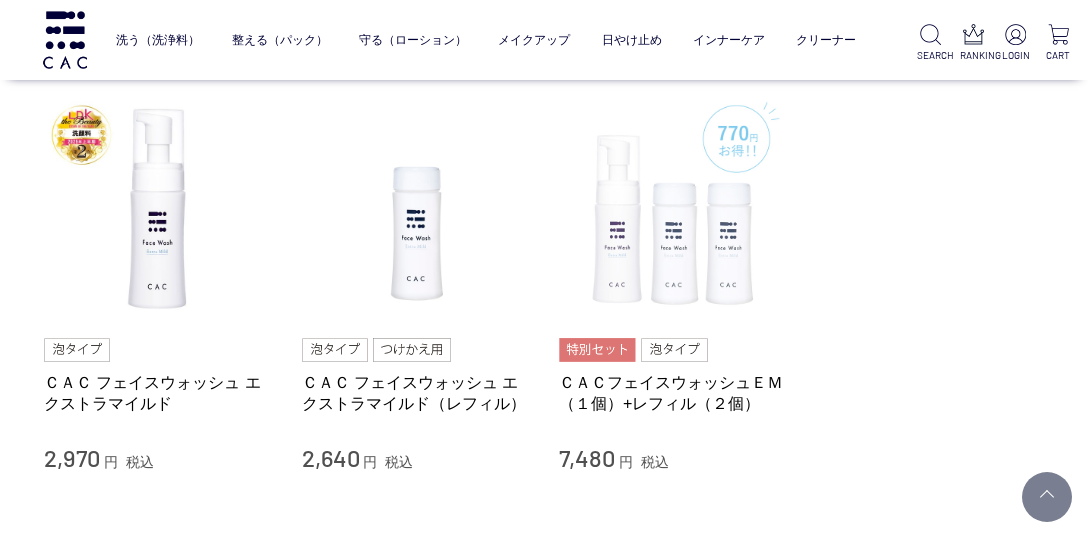 scroll, scrollTop: 200, scrollLeft: 0, axis: vertical 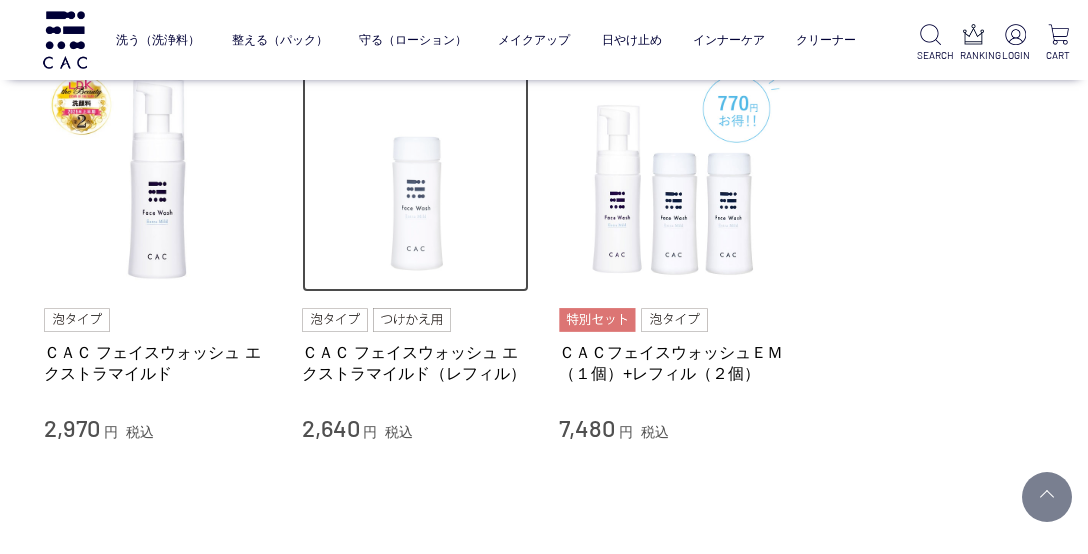 click 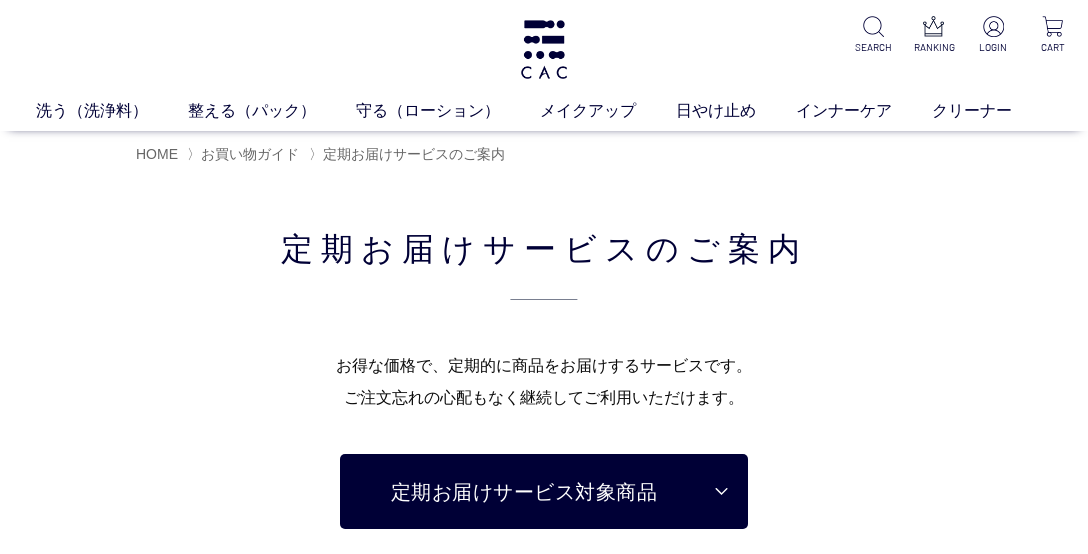 scroll, scrollTop: 0, scrollLeft: 0, axis: both 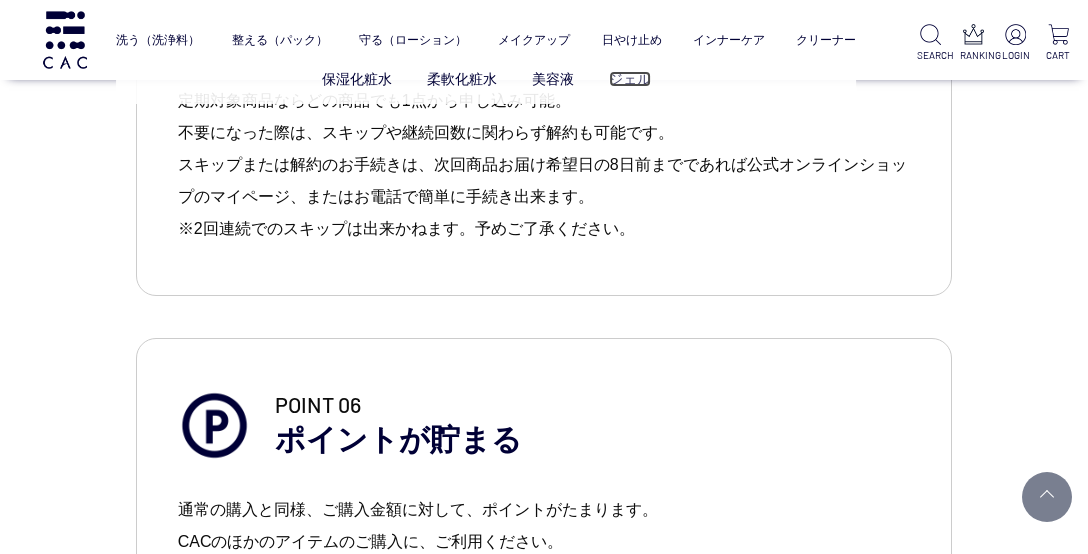 click on "ジェル" at bounding box center (630, 79) 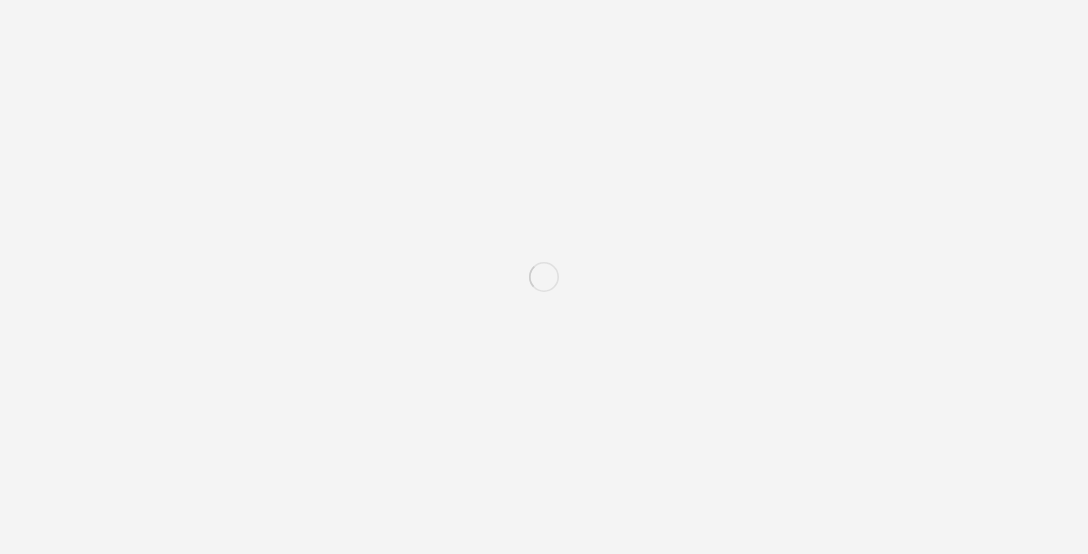 scroll, scrollTop: 0, scrollLeft: 0, axis: both 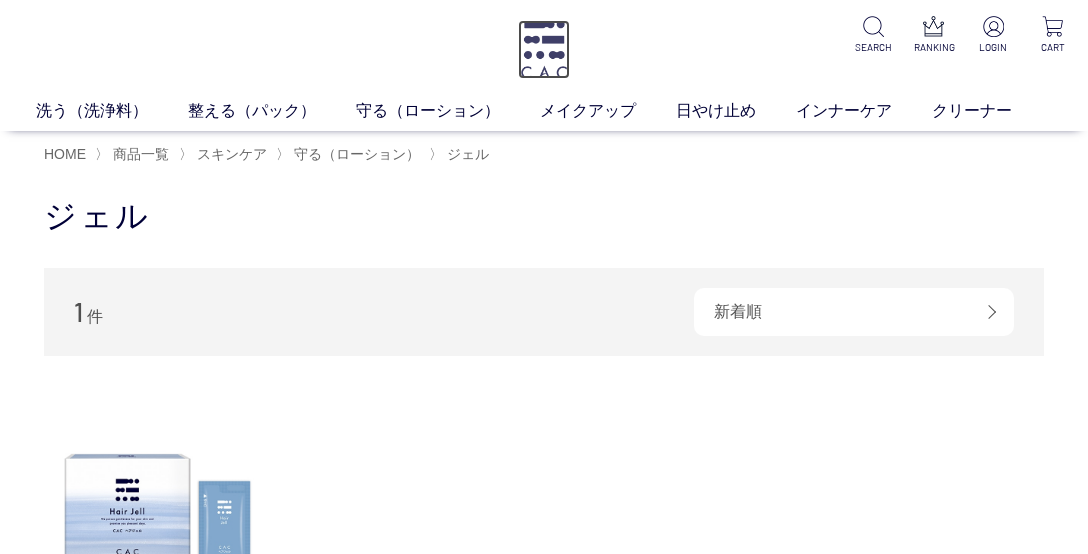 click at bounding box center (544, 49) 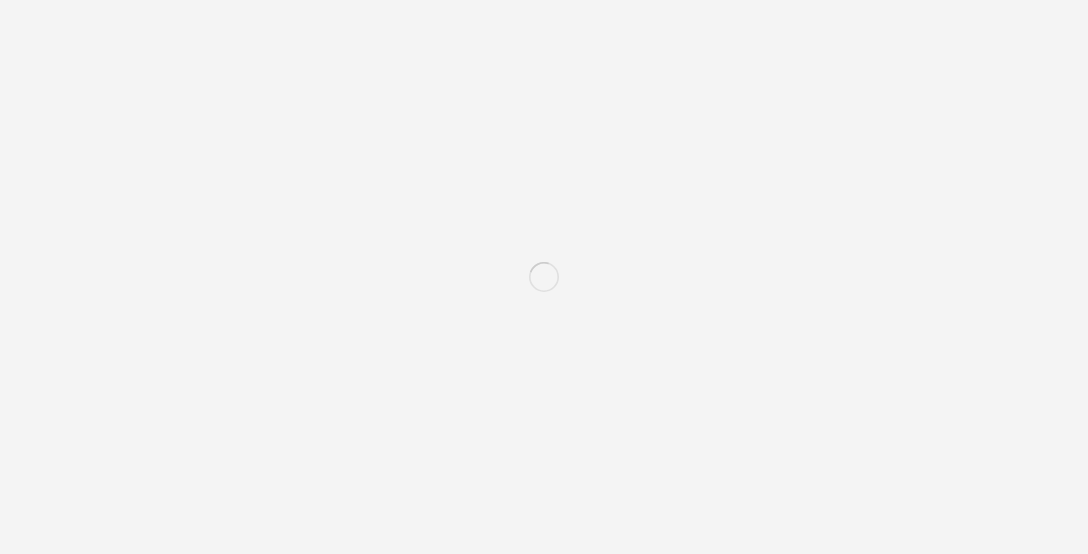 scroll, scrollTop: 0, scrollLeft: 0, axis: both 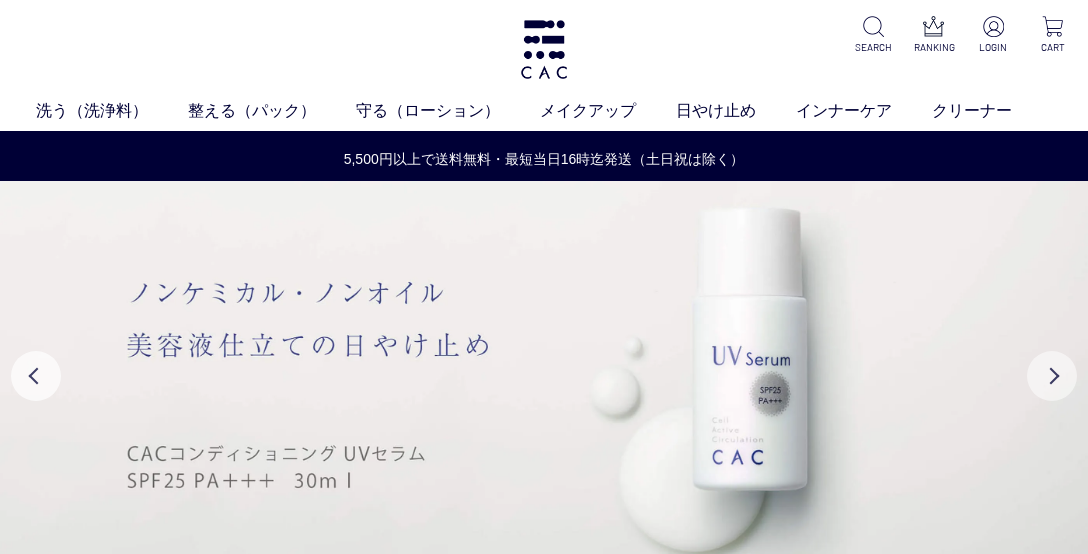 click on "Next" at bounding box center [1052, 376] 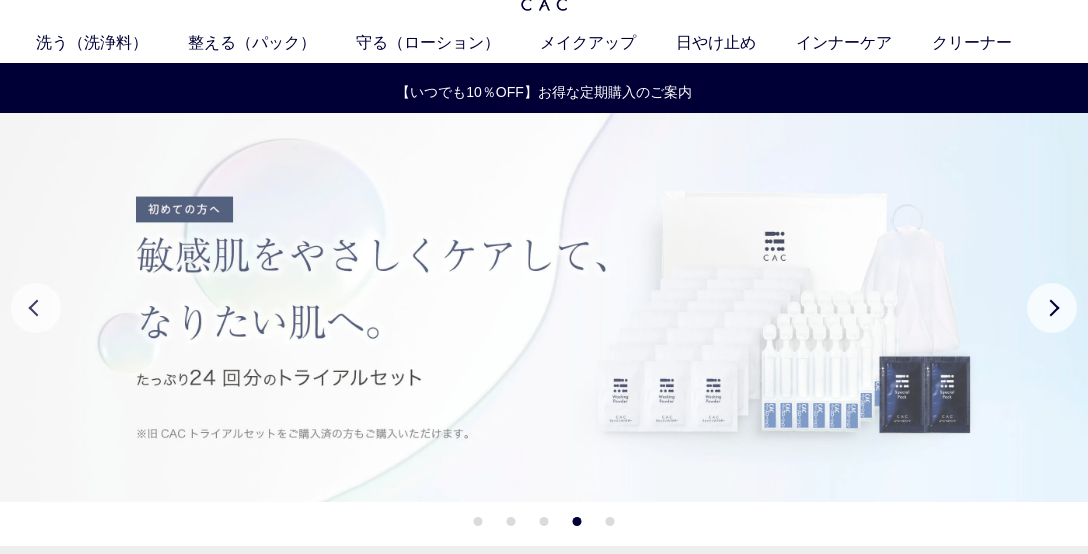 scroll, scrollTop: 100, scrollLeft: 0, axis: vertical 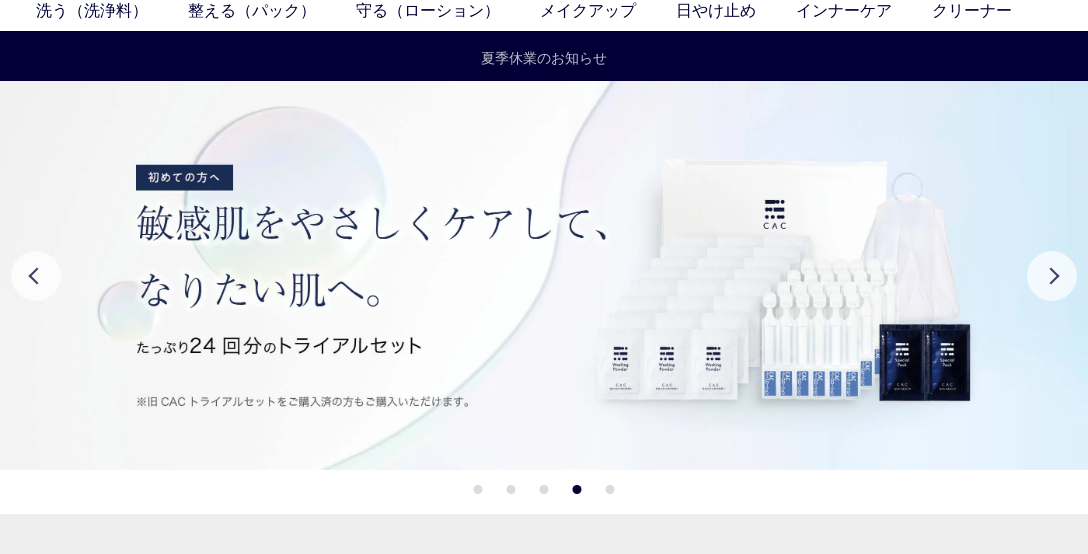 click on "夏季休業のお知らせ" at bounding box center (544, 58) 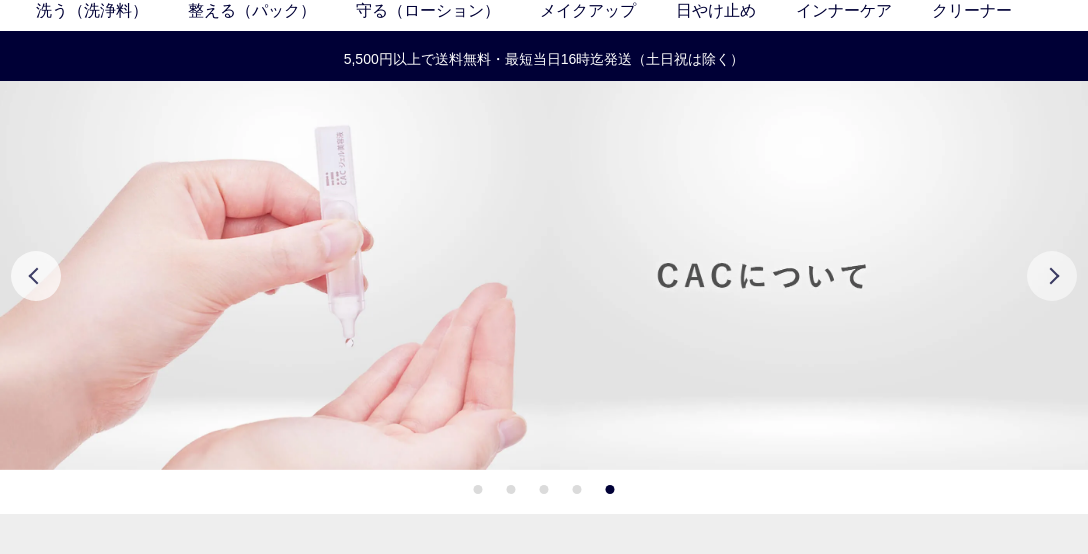 click on "Next" at bounding box center [1052, 276] 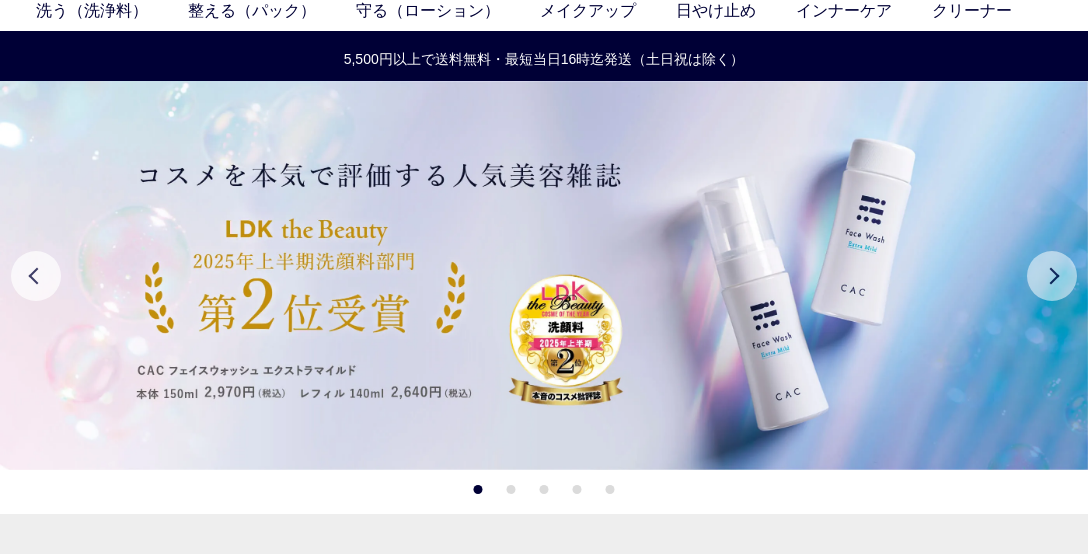 click on "Next" at bounding box center (1052, 276) 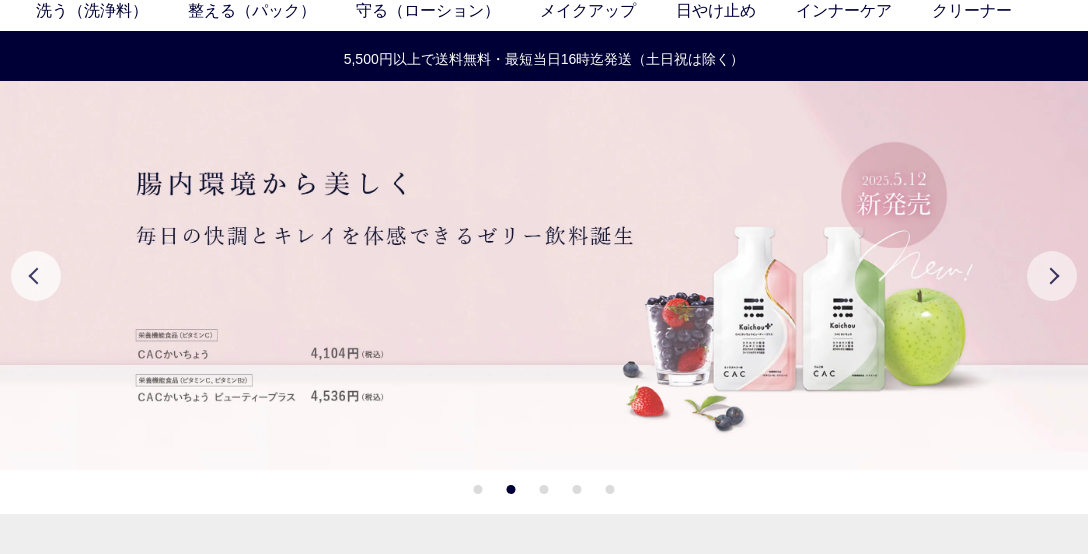 click on "Next" at bounding box center [1052, 276] 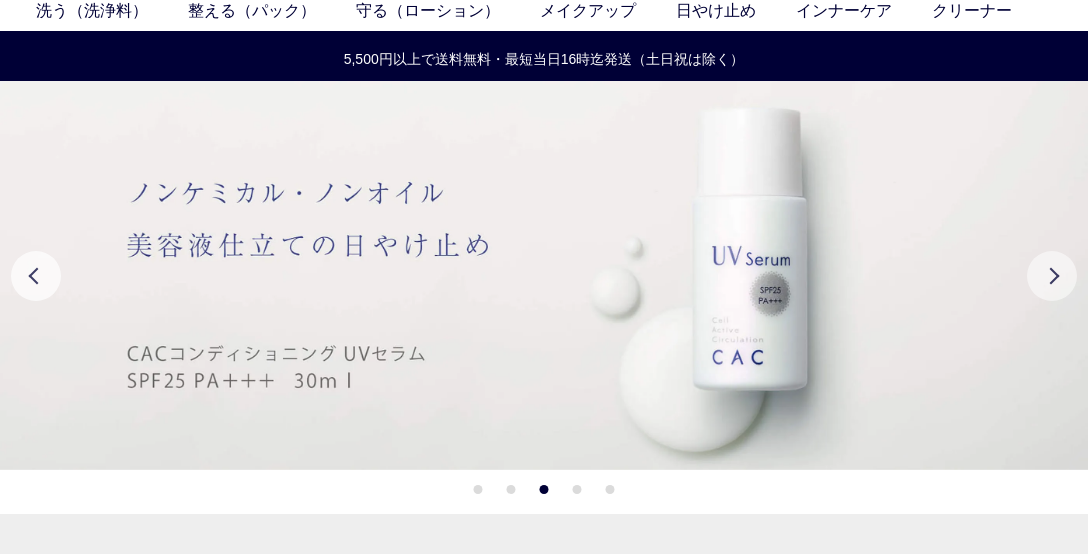 click on "Next" at bounding box center (1052, 276) 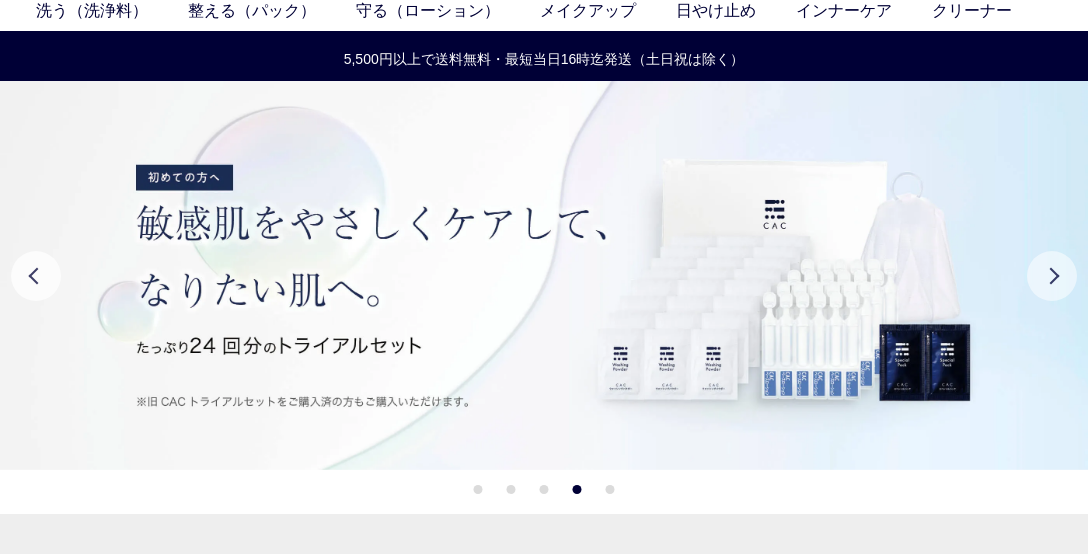 click on "Next" at bounding box center (1052, 276) 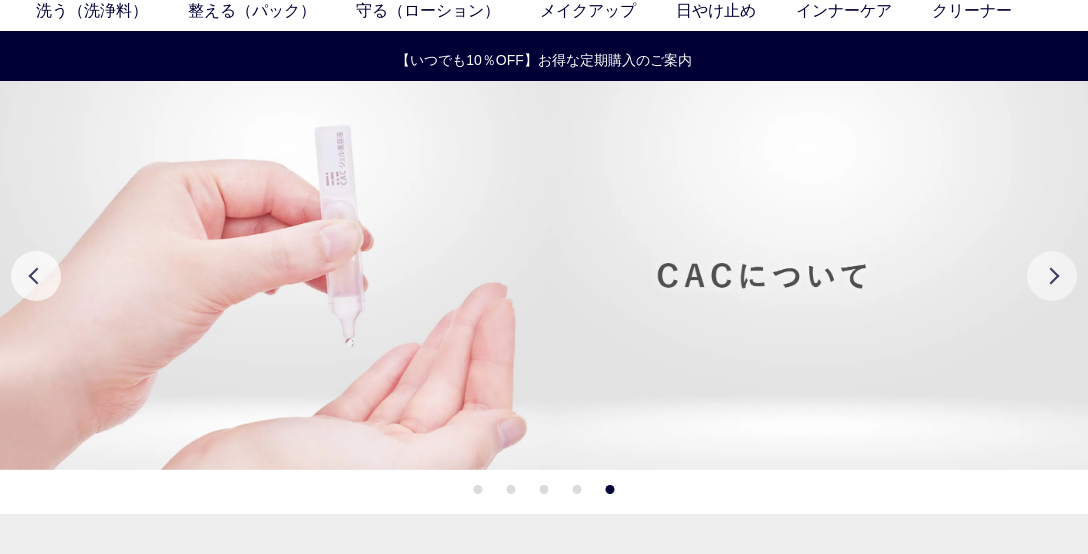click on "Next" at bounding box center (1052, 276) 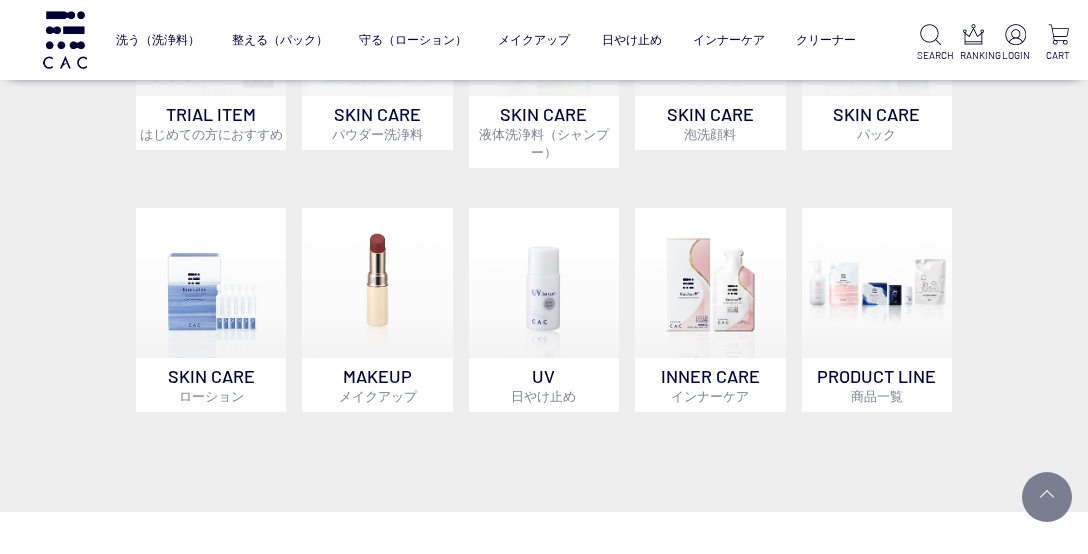 scroll, scrollTop: 900, scrollLeft: 0, axis: vertical 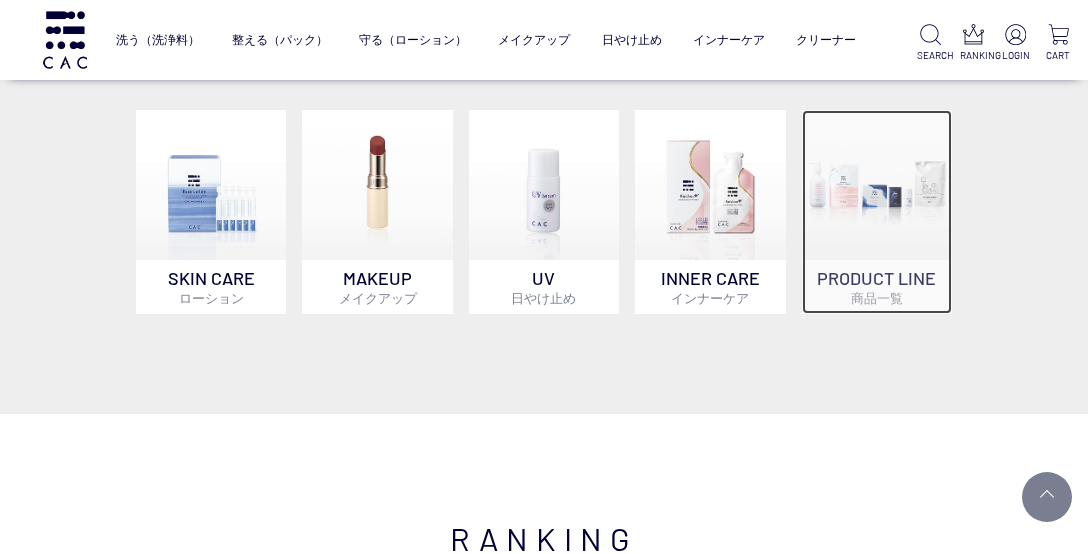 click on "PRODUCT LINE 商品一覧" at bounding box center [877, 287] 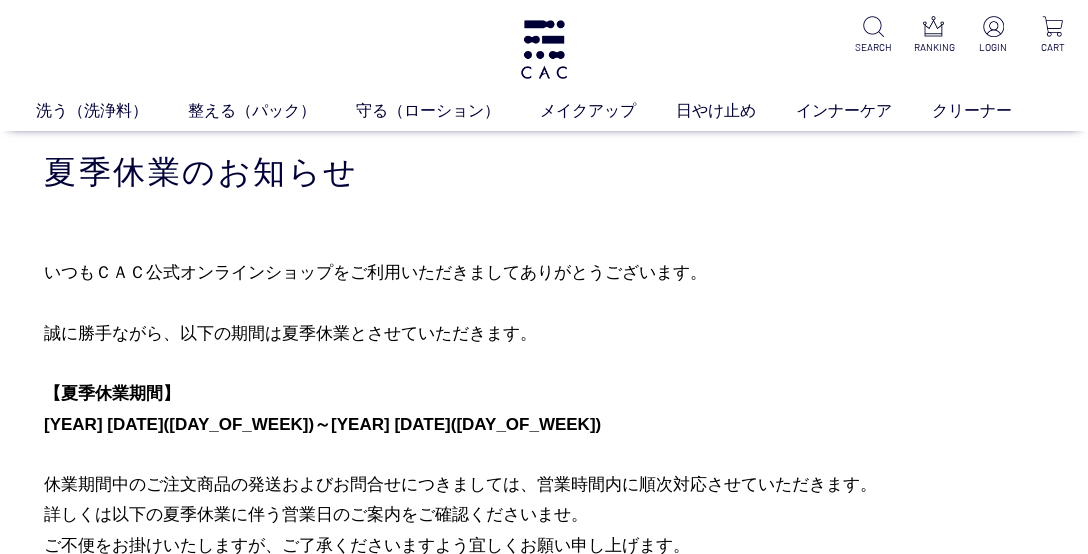 scroll, scrollTop: 0, scrollLeft: 0, axis: both 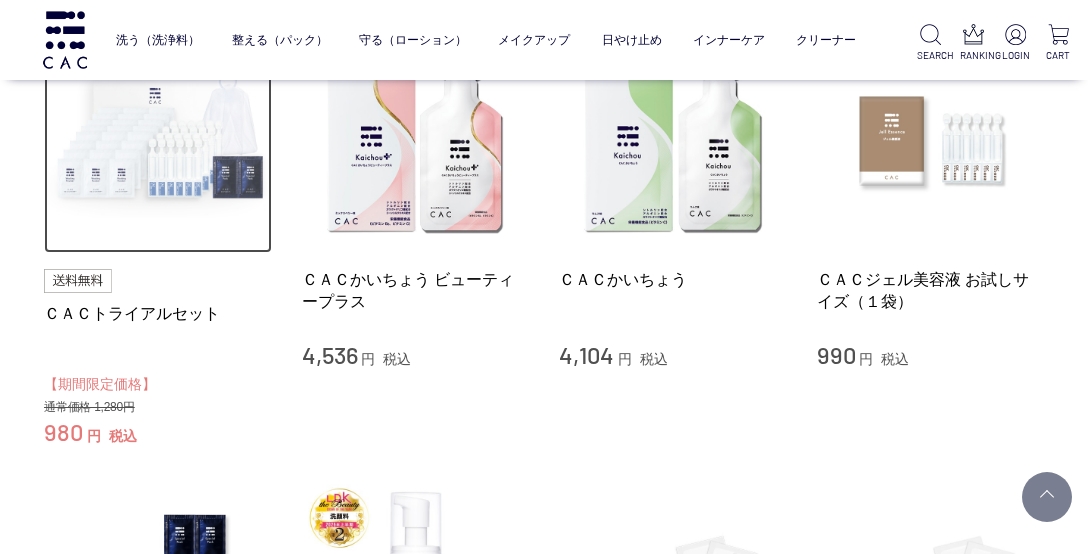 click at bounding box center [158, 140] 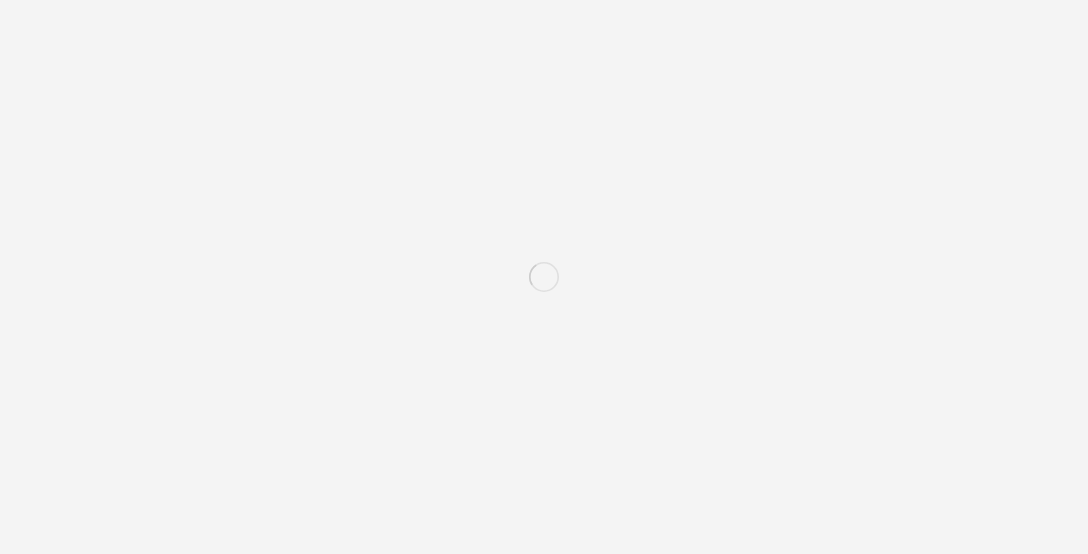 scroll, scrollTop: 0, scrollLeft: 0, axis: both 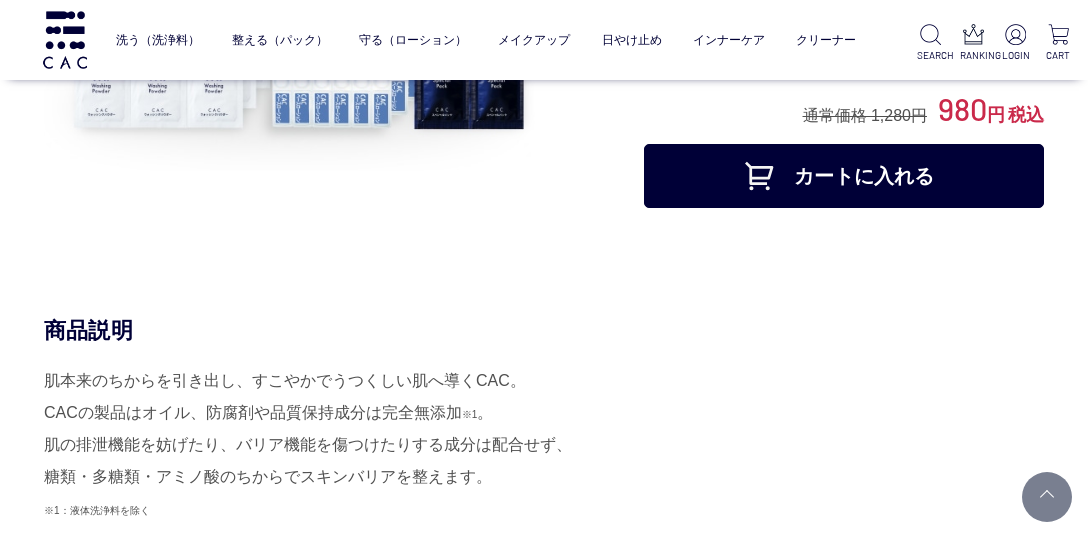 click on "カートに入れる" at bounding box center [844, 176] 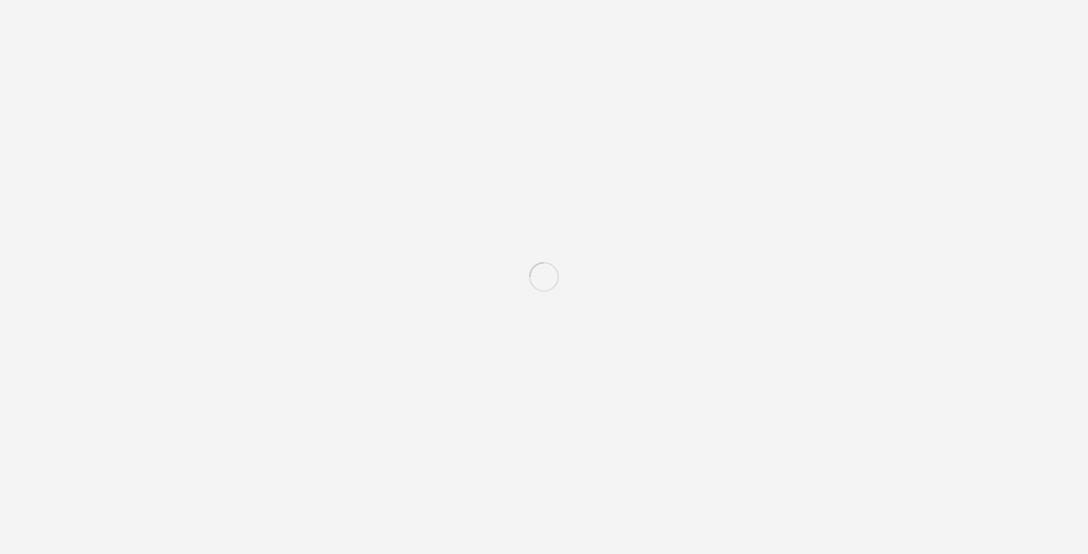 scroll, scrollTop: 0, scrollLeft: 0, axis: both 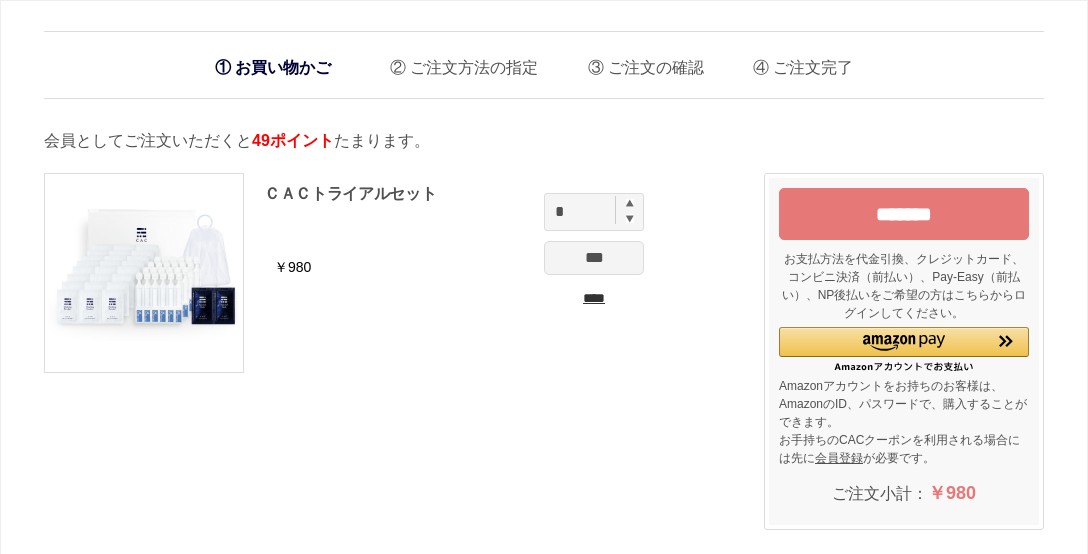 click on "*******" at bounding box center (904, 214) 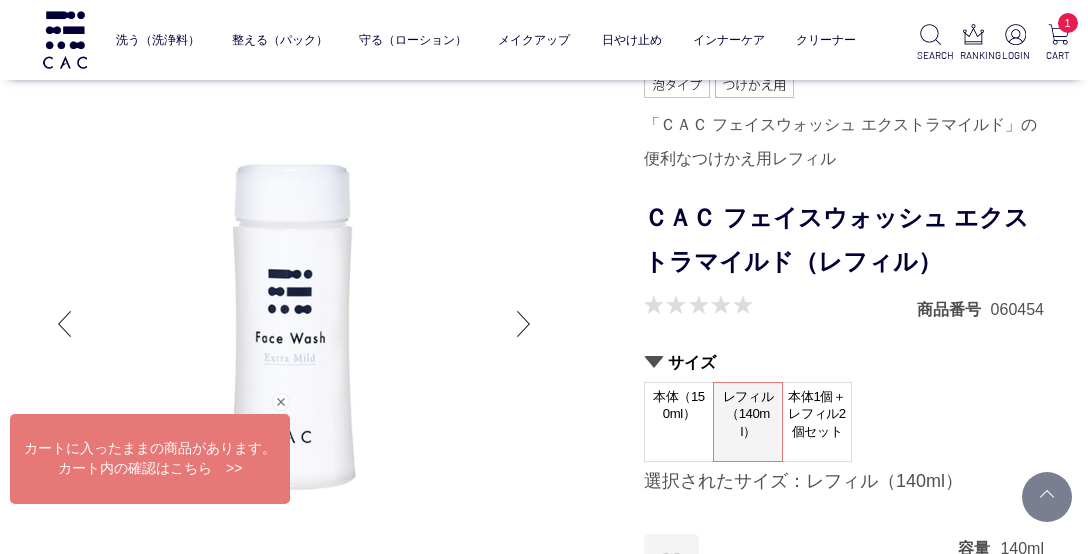 scroll, scrollTop: 300, scrollLeft: 0, axis: vertical 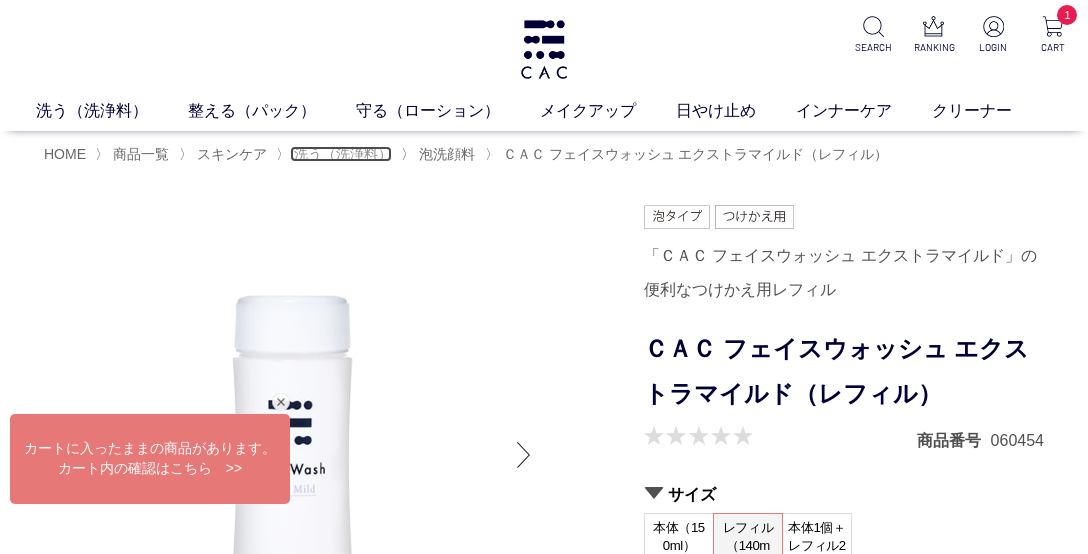 click on "洗う（洗浄料）" at bounding box center (343, 154) 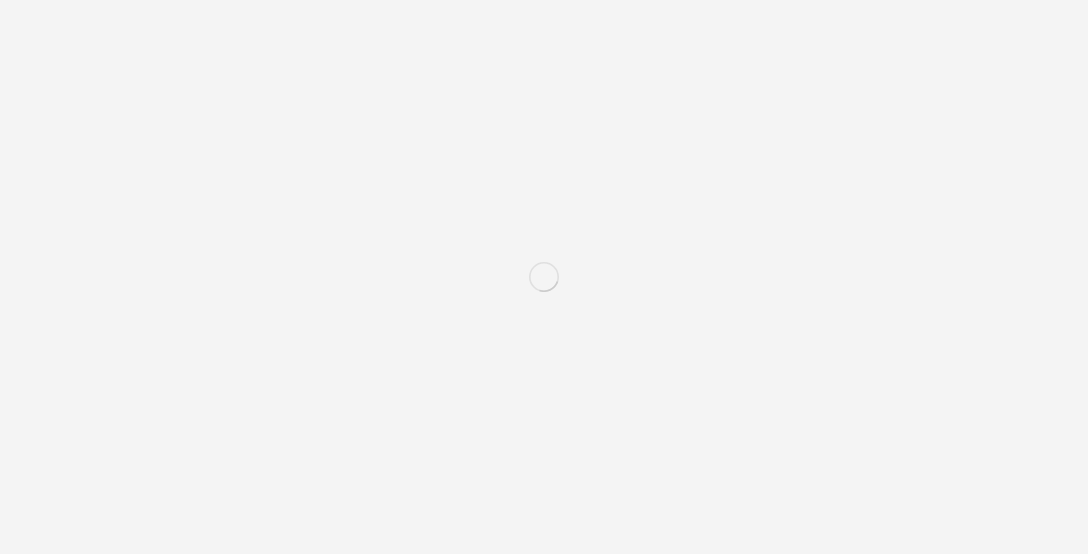 scroll, scrollTop: 0, scrollLeft: 0, axis: both 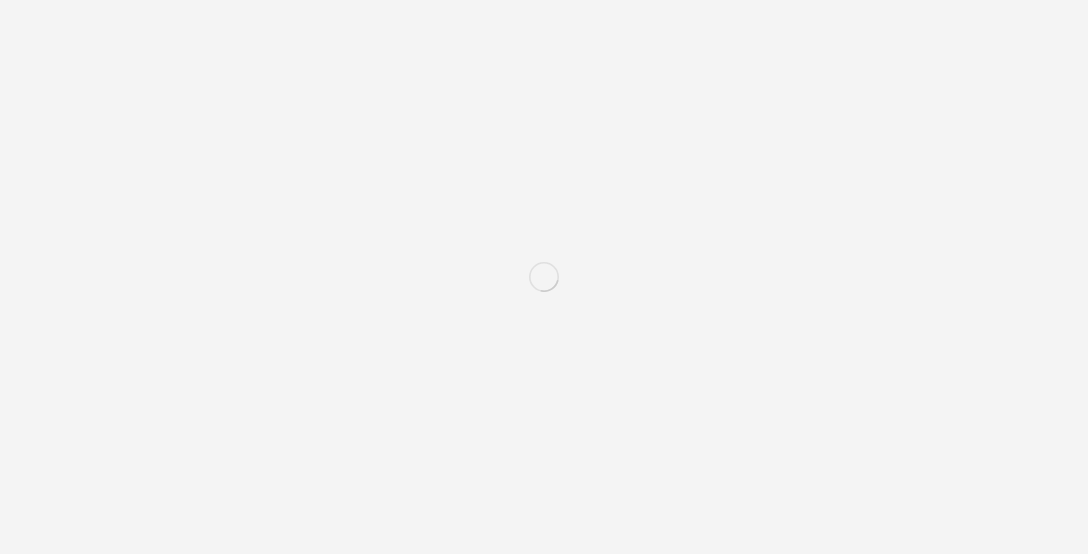 click on "洗う（洗浄料）
液体洗浄料
パウダー洗浄料
泡洗顔料
グッズ
整える（パック）
フェイスパック
ヘアパック
守る（ローション）
保湿化粧水
柔軟化粧水
美容液
ジェル
メイクアップ
ベース
アイ
フェイスカラー
リップ
日やけ止め
インナーケア
クリーナー
SEARCH
RANKING
LOGIN
1
CART
HOME
〉
商品一覧
〉
スキンケア" at bounding box center [544, 2308] 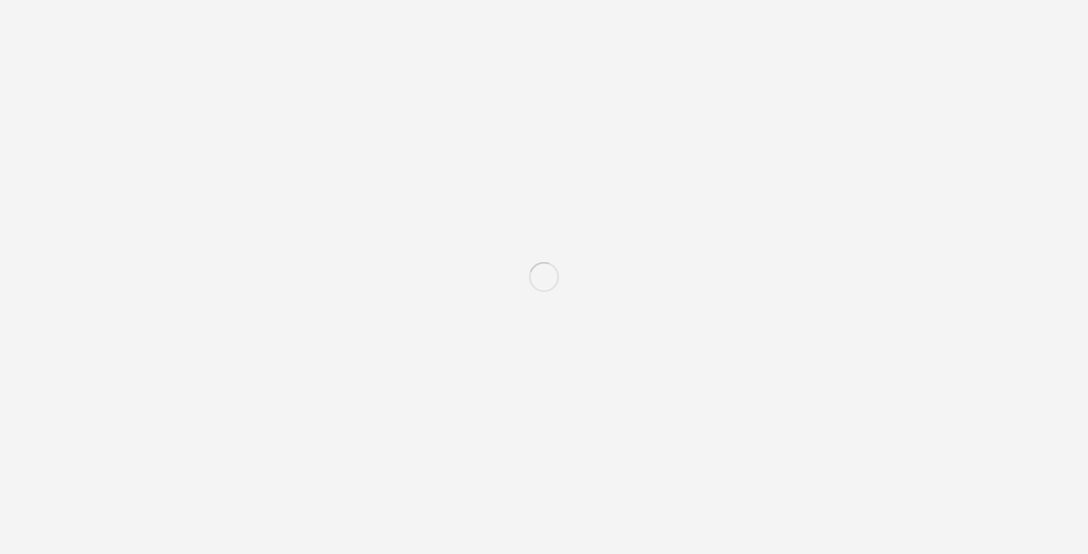 scroll, scrollTop: 0, scrollLeft: 0, axis: both 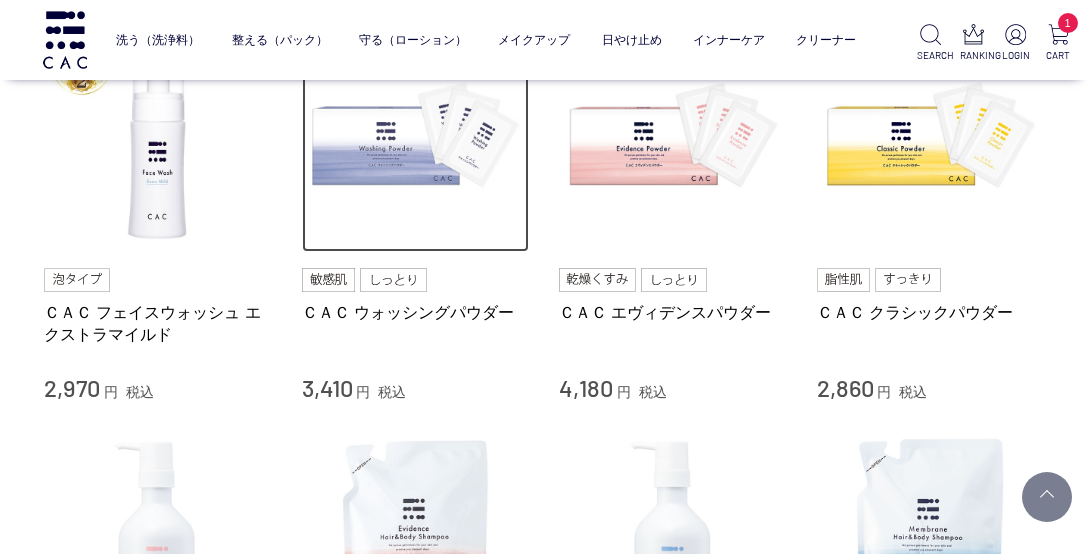 click at bounding box center (416, 139) 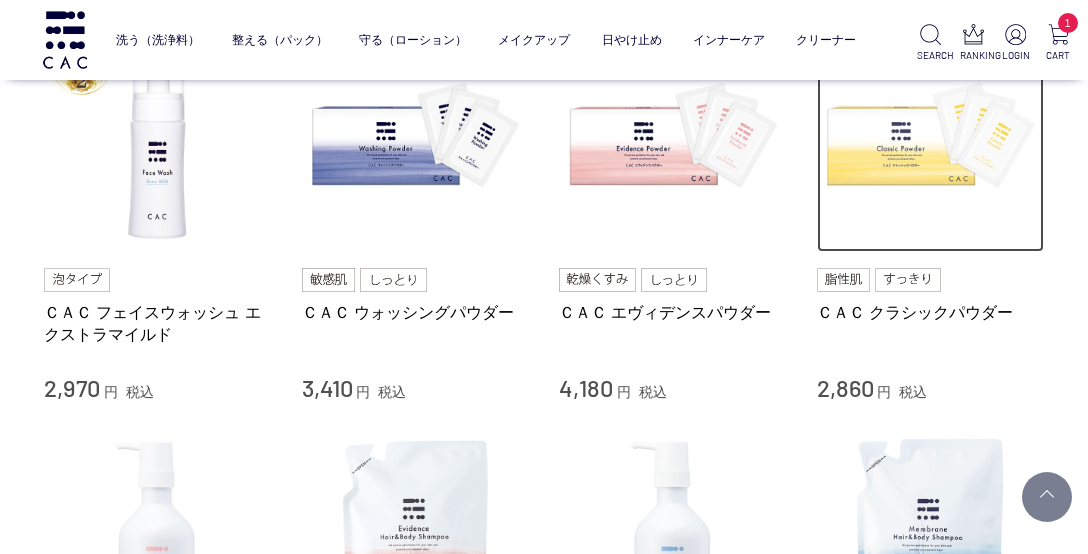 click at bounding box center [931, 139] 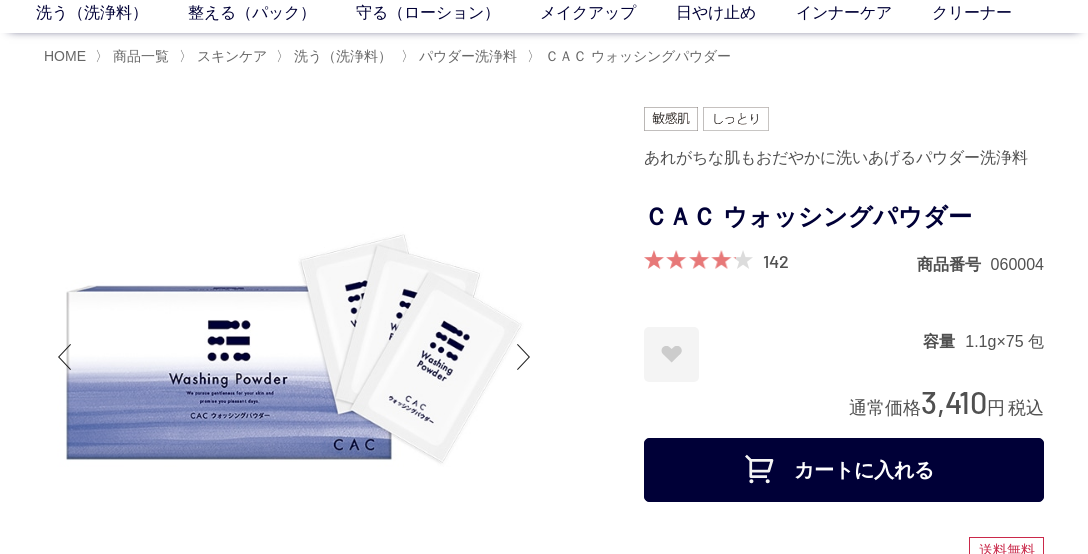 scroll, scrollTop: 0, scrollLeft: 0, axis: both 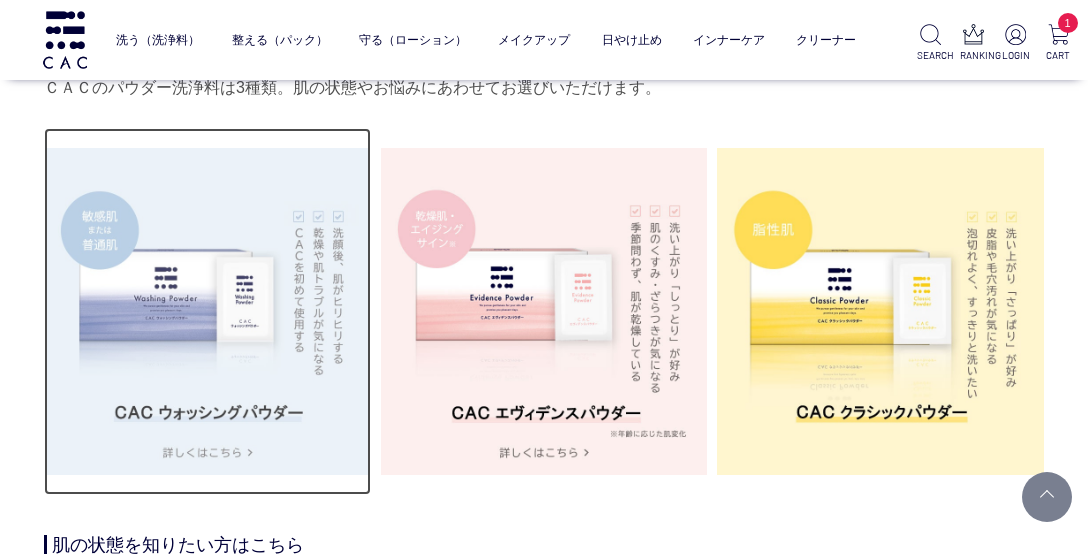 click at bounding box center [207, 311] 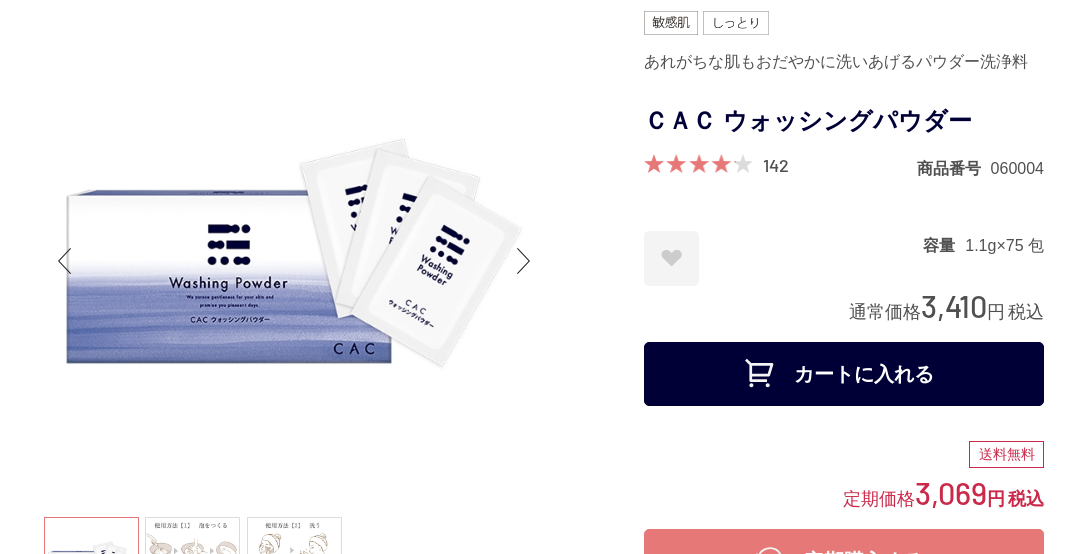 scroll, scrollTop: 0, scrollLeft: 0, axis: both 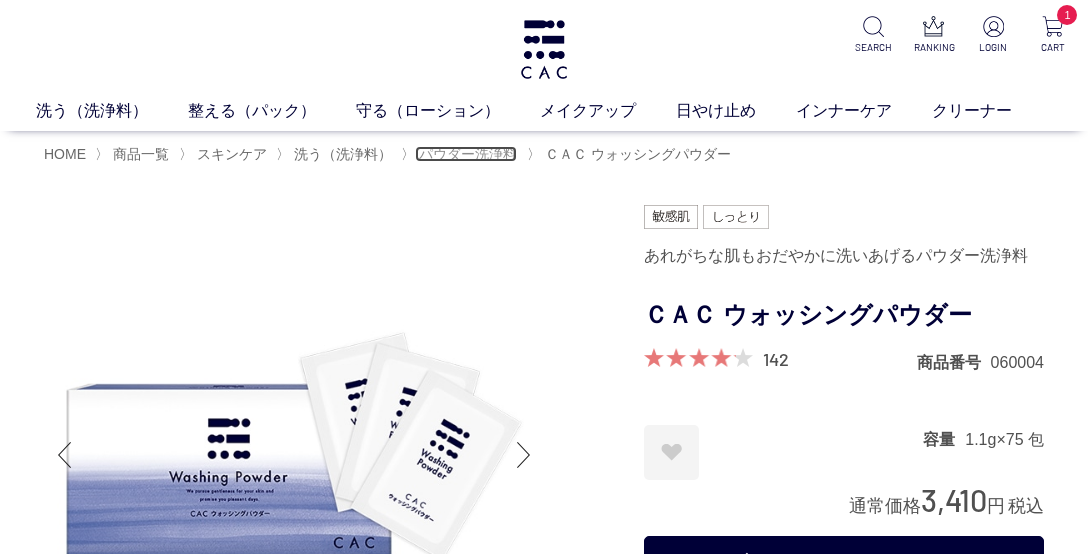 click on "パウダー洗浄料" at bounding box center [468, 154] 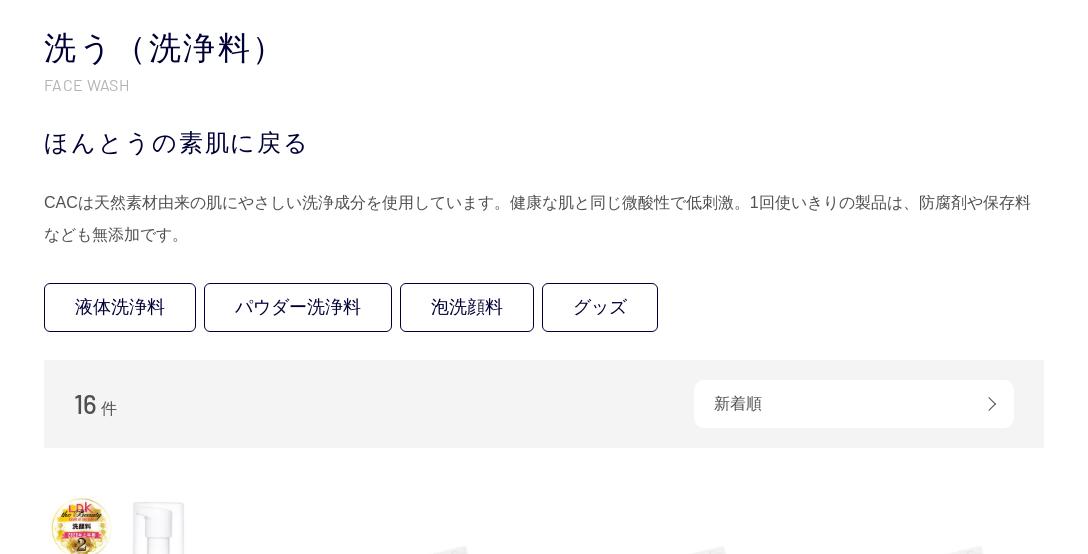scroll, scrollTop: 0, scrollLeft: 0, axis: both 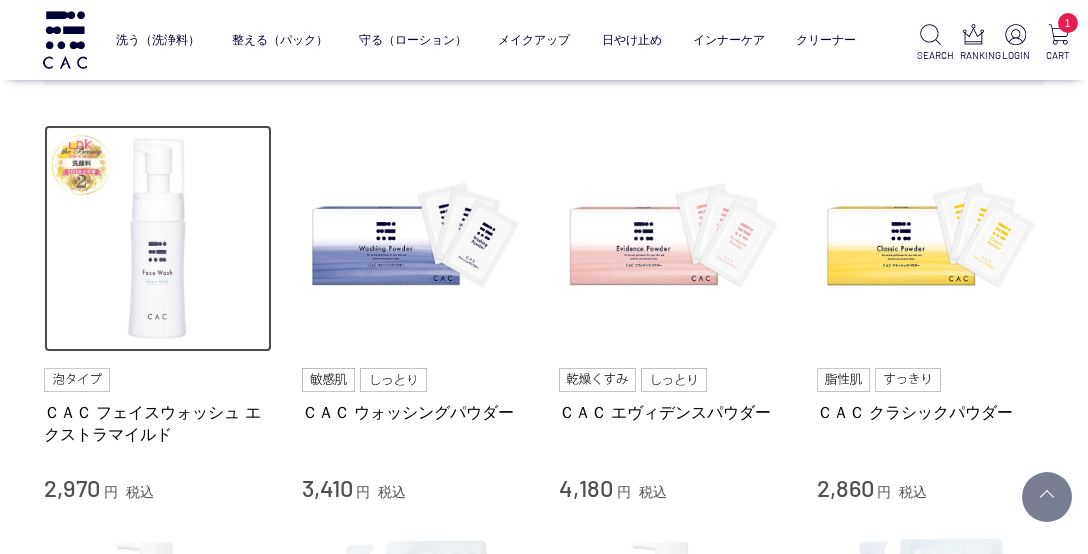 click at bounding box center (158, 239) 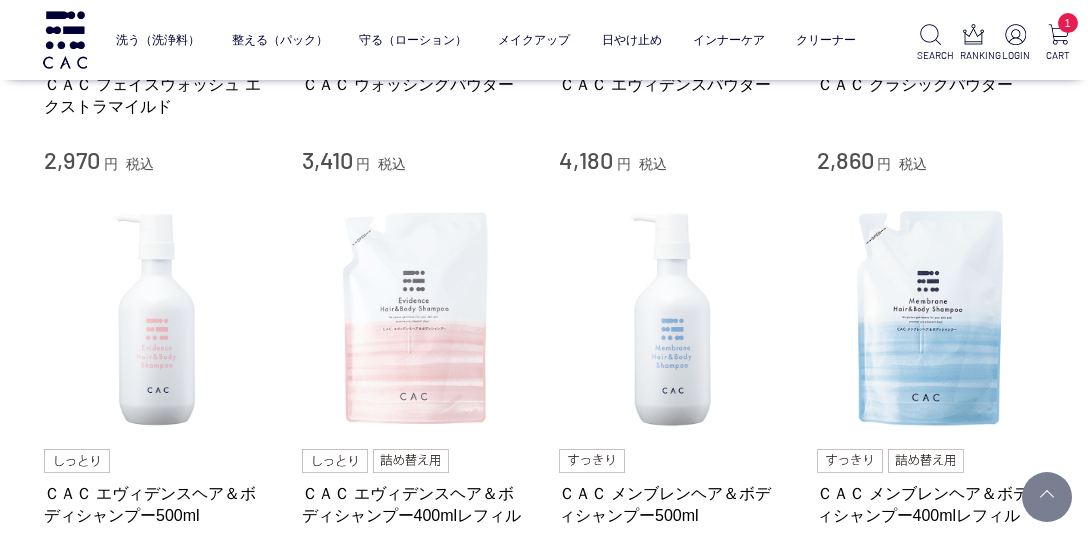 scroll, scrollTop: 800, scrollLeft: 0, axis: vertical 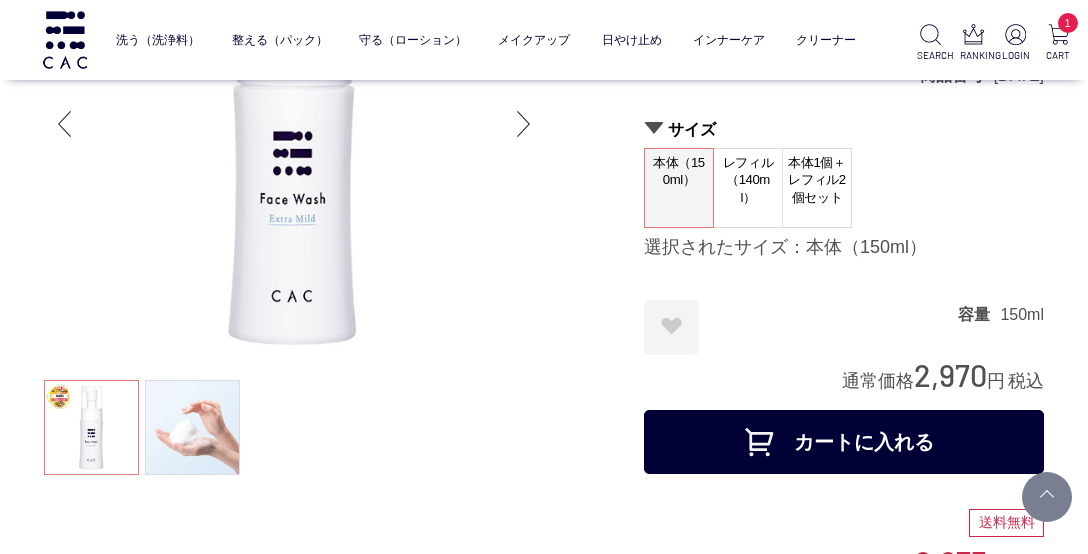 click on "レフィル（140ml）" at bounding box center [748, 188] 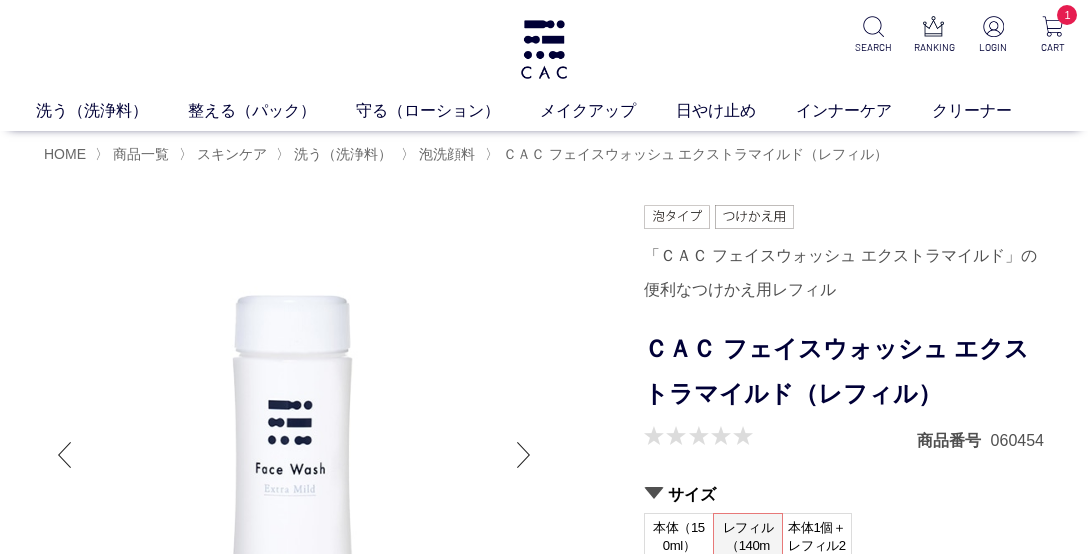 scroll, scrollTop: 0, scrollLeft: 0, axis: both 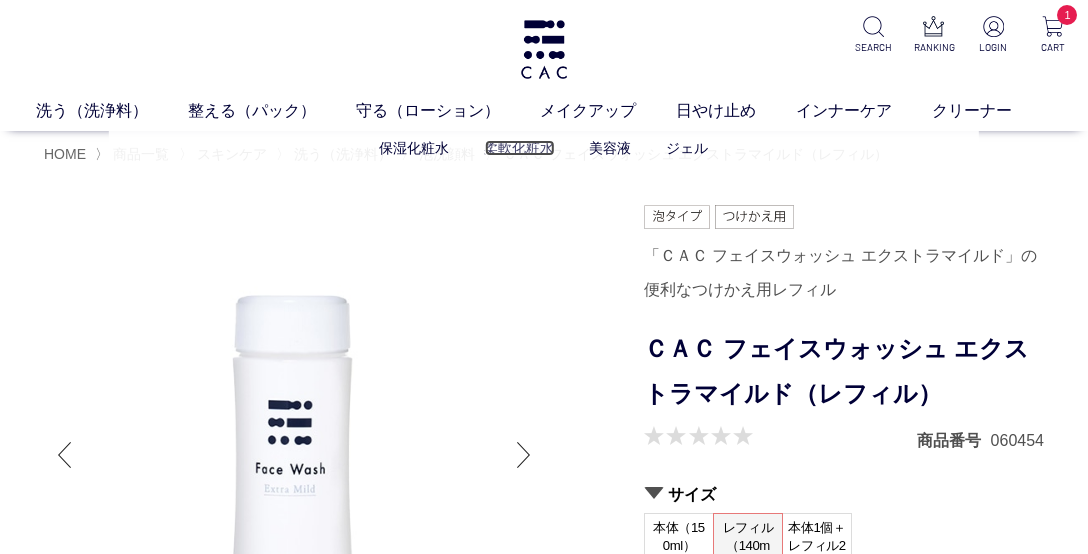 click on "柔軟化粧水" at bounding box center (519, 148) 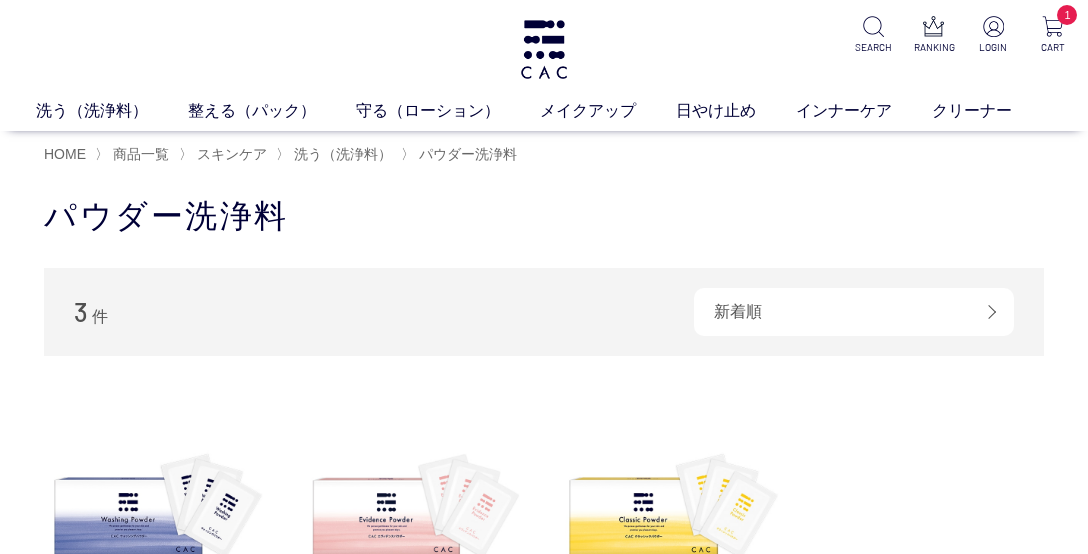 scroll, scrollTop: 0, scrollLeft: 0, axis: both 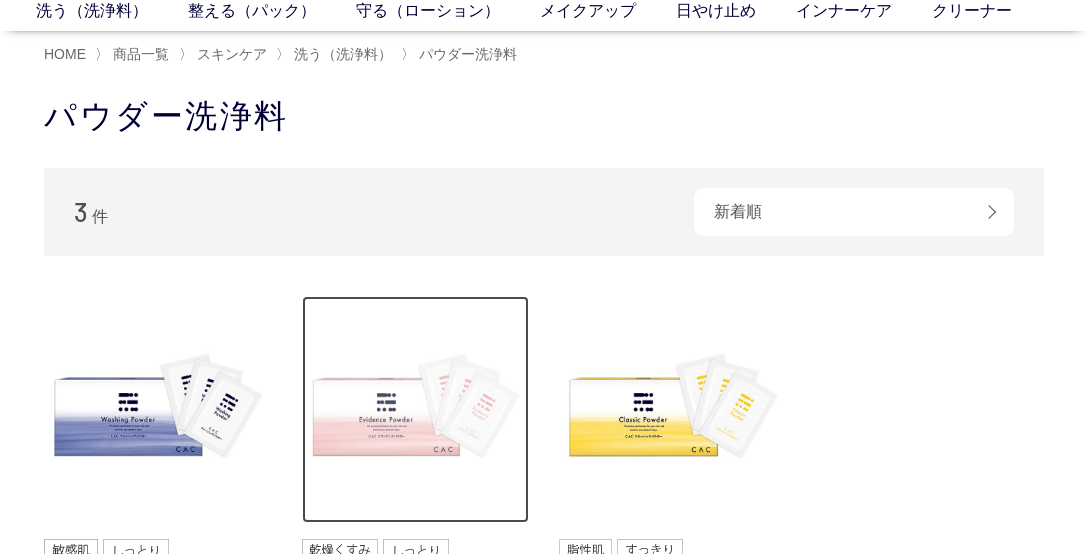 click at bounding box center (416, 410) 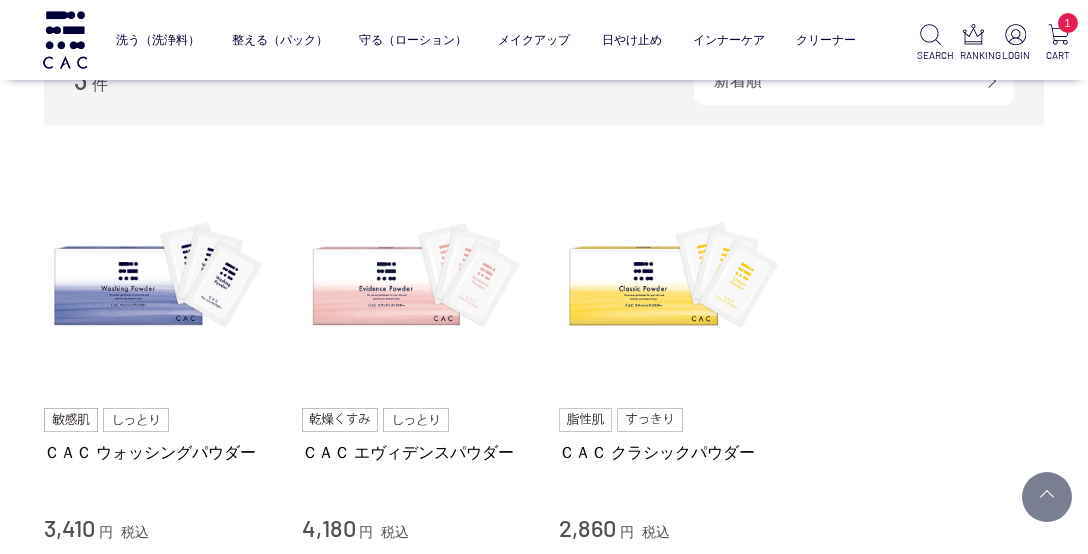 scroll, scrollTop: 400, scrollLeft: 0, axis: vertical 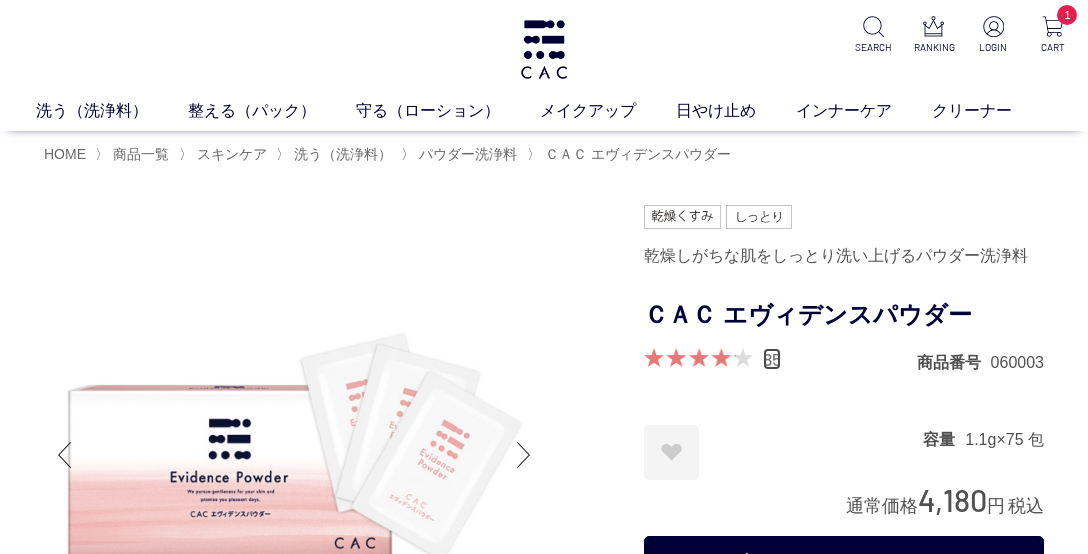 click on "85" at bounding box center [772, 359] 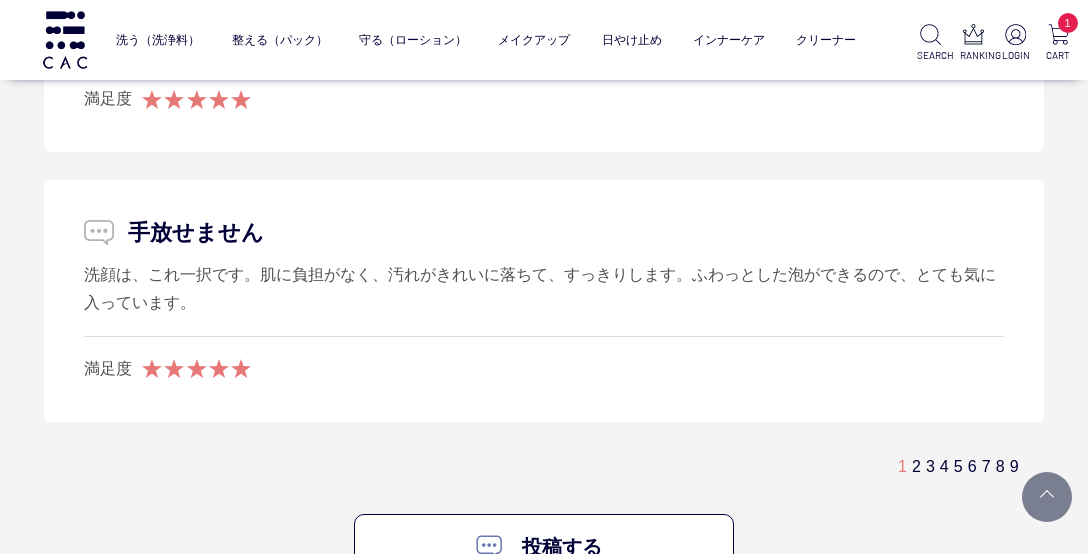 scroll, scrollTop: 12114, scrollLeft: 0, axis: vertical 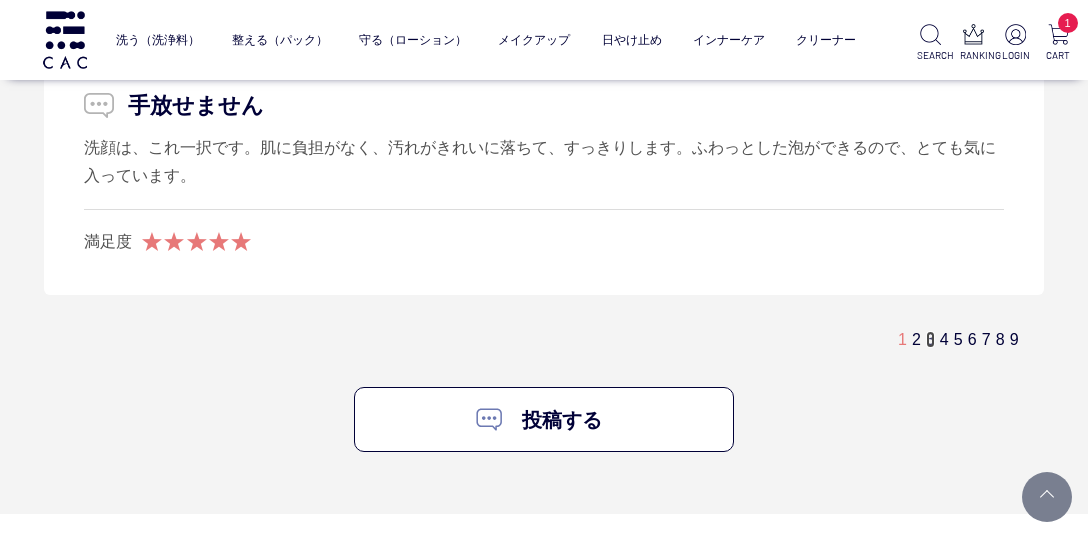 click on "3" at bounding box center [930, 339] 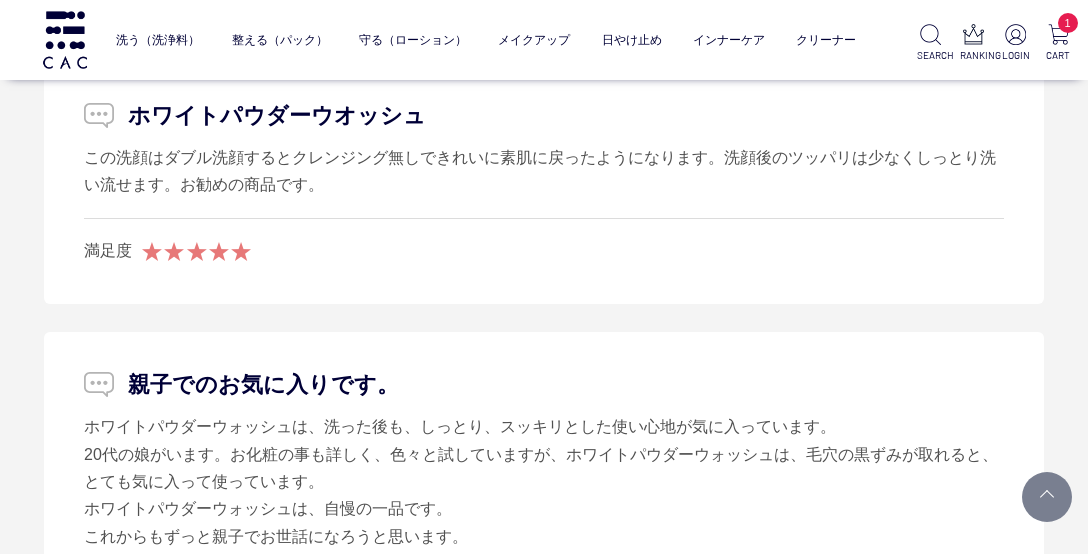 scroll, scrollTop: 10564, scrollLeft: 0, axis: vertical 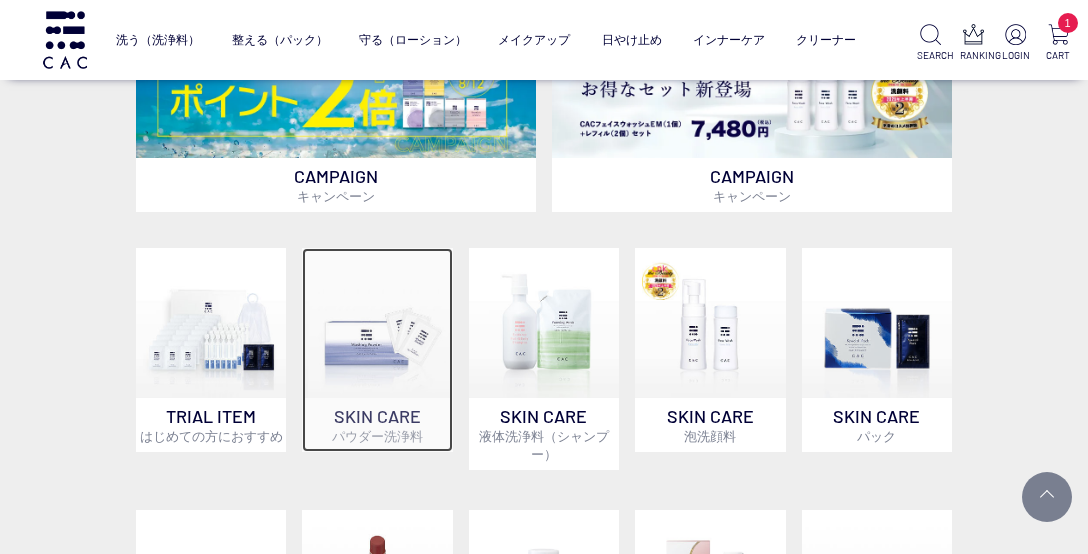 click at bounding box center (377, 323) 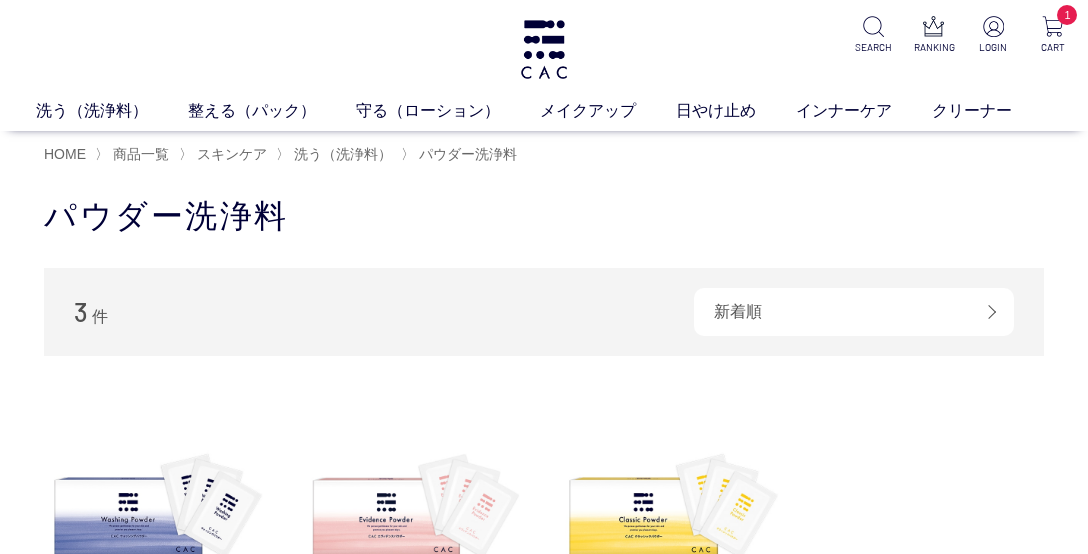scroll, scrollTop: 0, scrollLeft: 0, axis: both 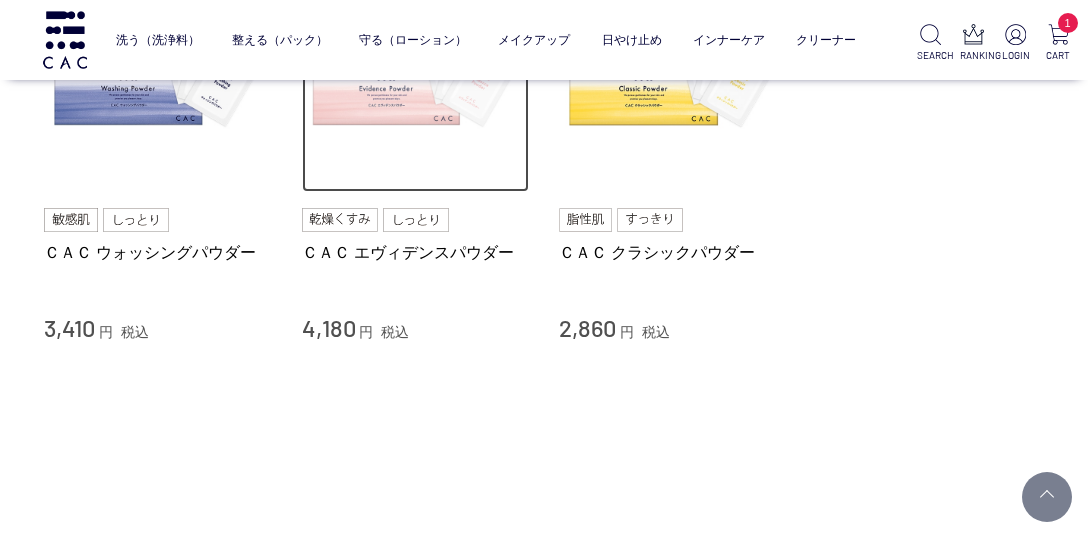 click at bounding box center [416, 79] 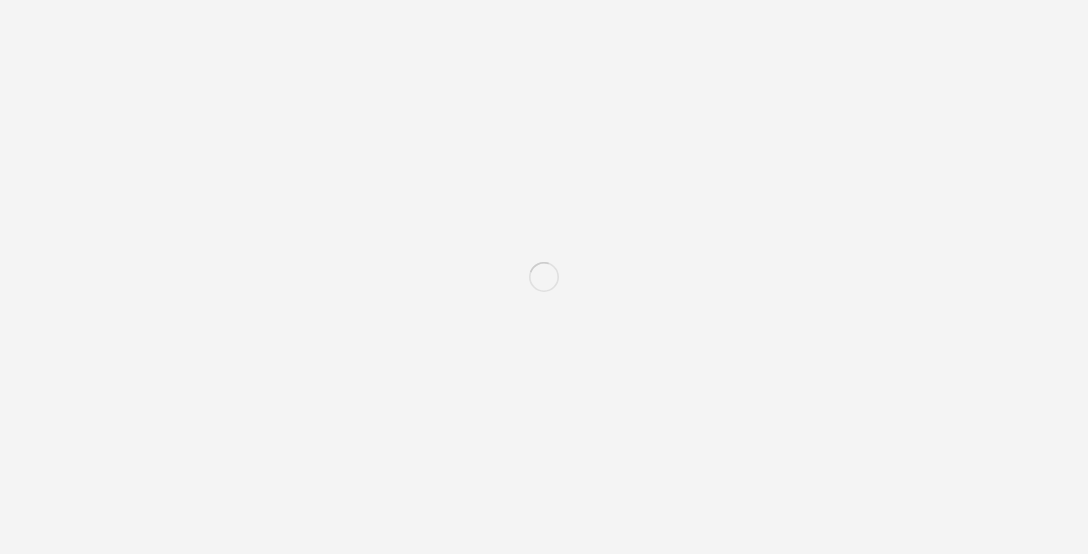 scroll, scrollTop: 0, scrollLeft: 0, axis: both 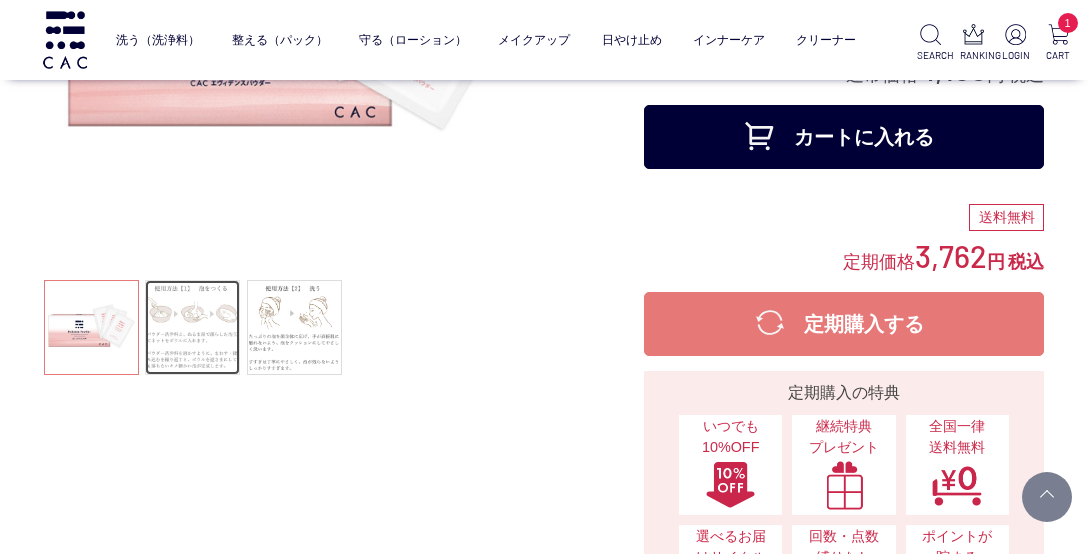 click at bounding box center (192, 327) 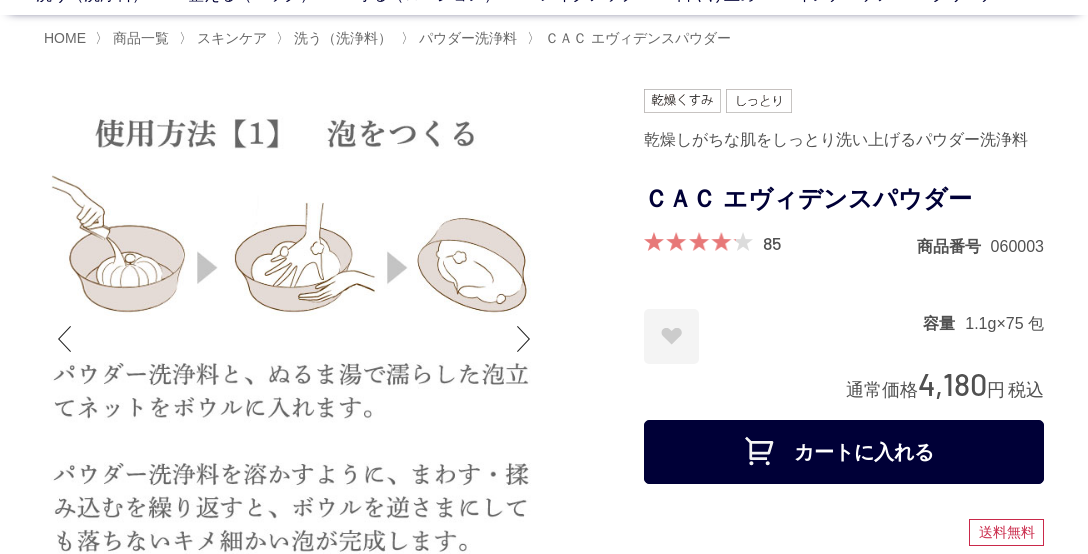 scroll, scrollTop: 200, scrollLeft: 0, axis: vertical 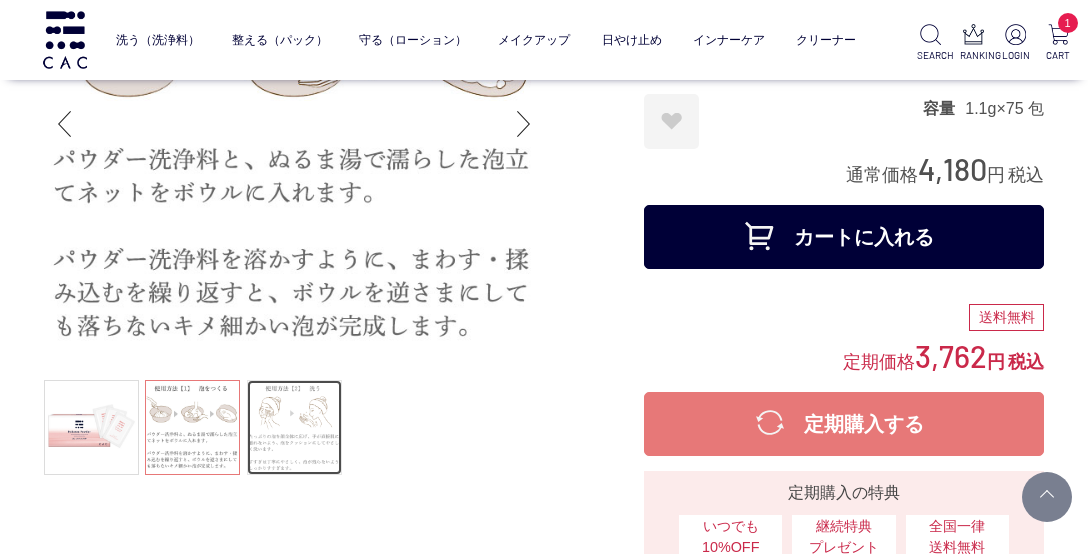click at bounding box center (294, 427) 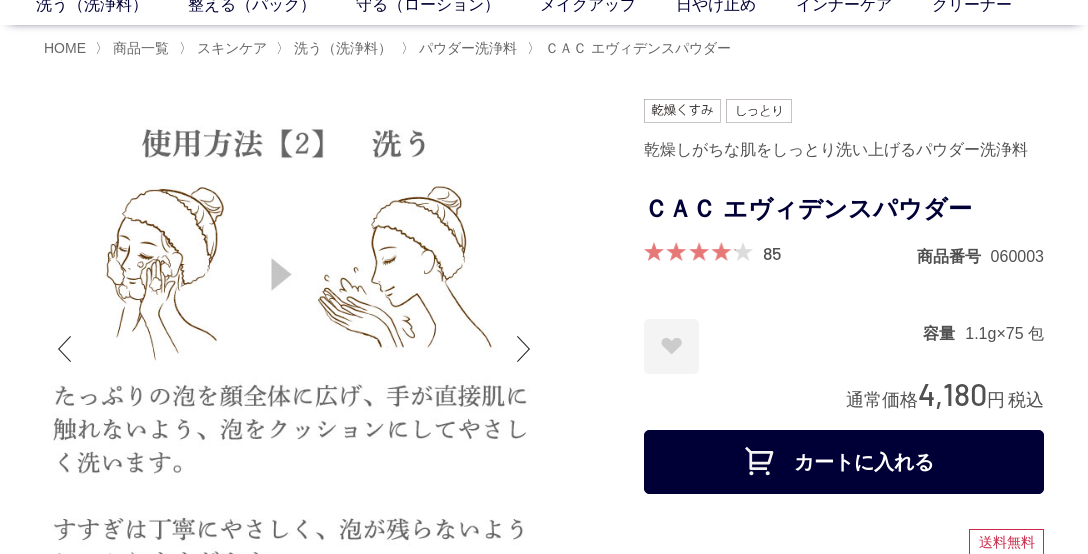 scroll, scrollTop: 200, scrollLeft: 0, axis: vertical 